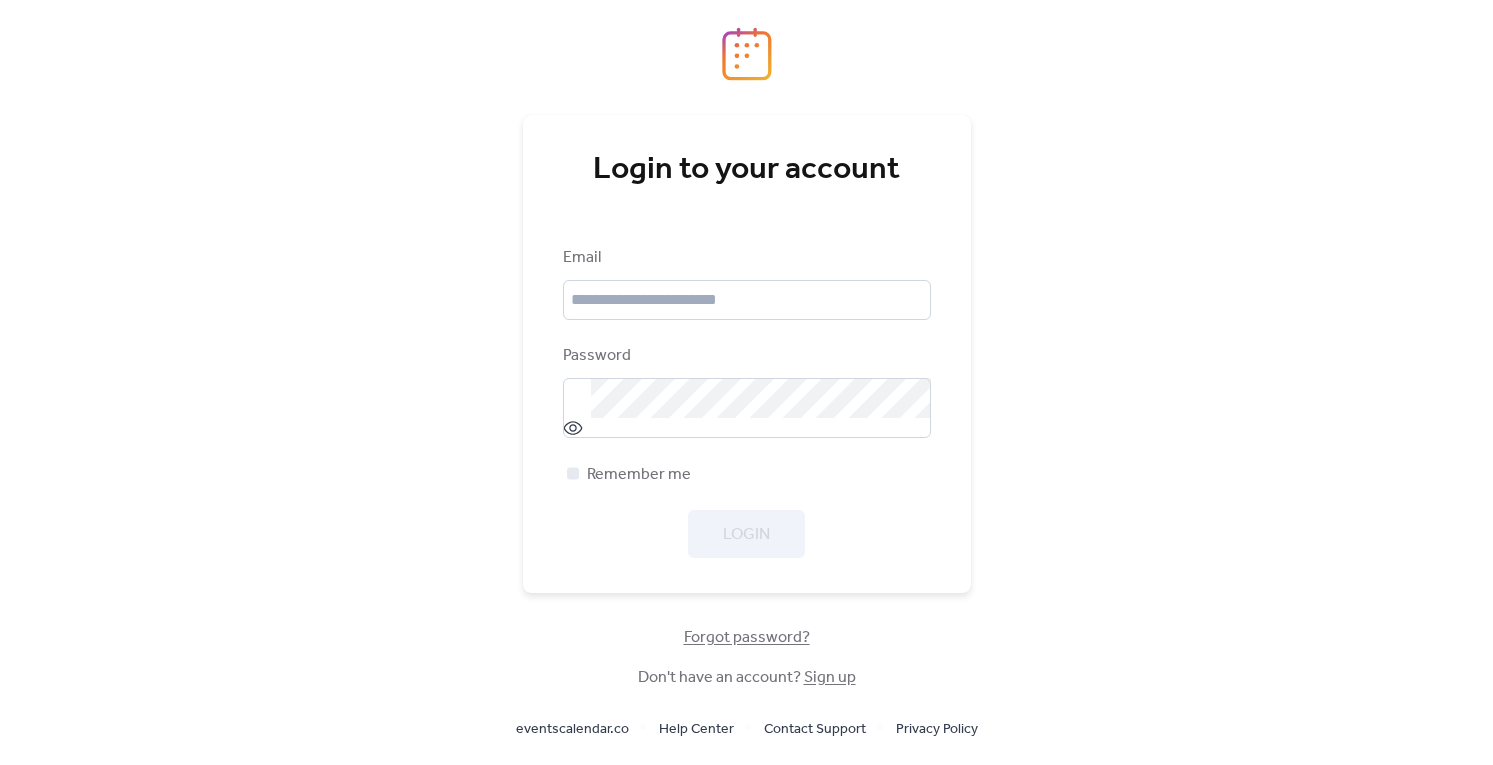scroll, scrollTop: 0, scrollLeft: 0, axis: both 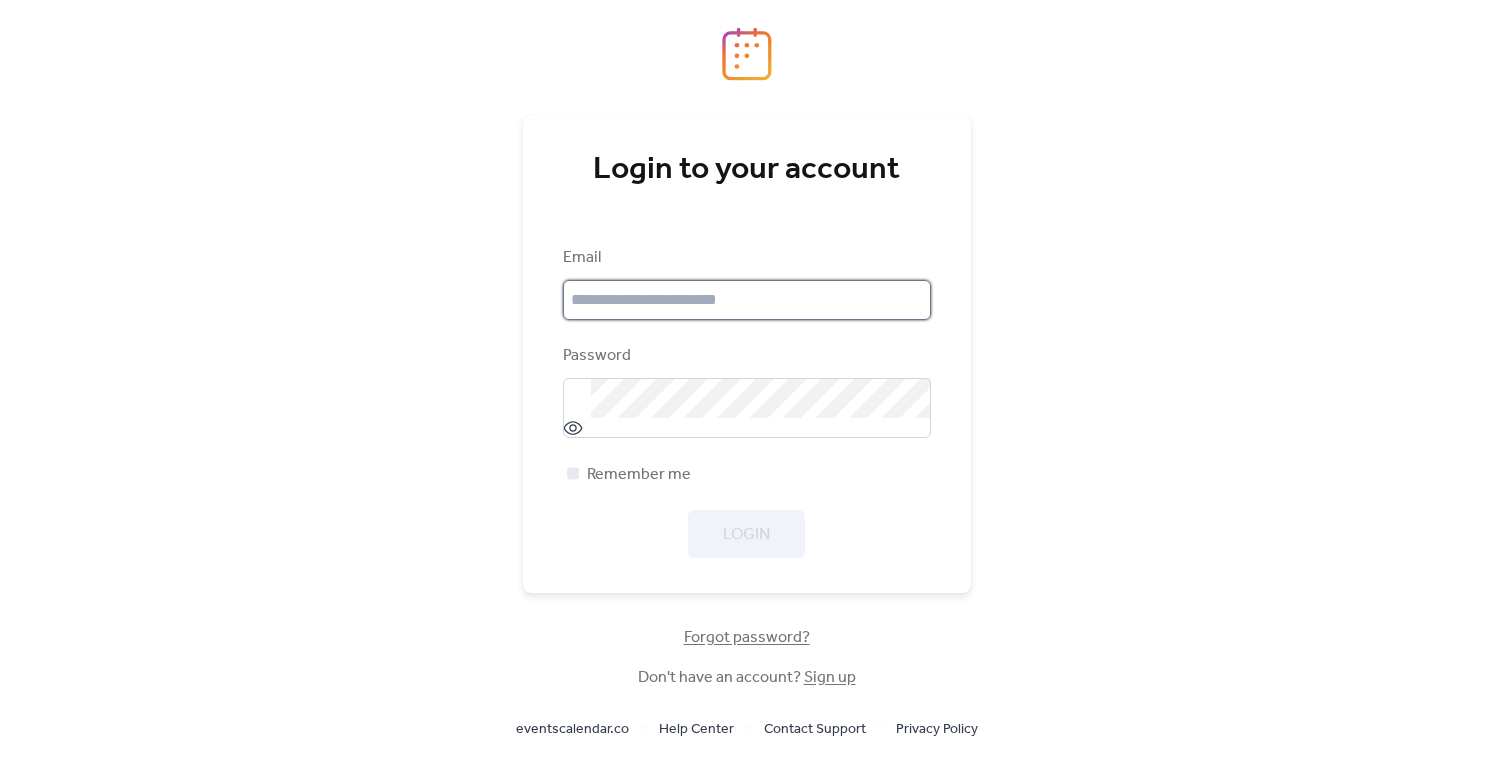 click at bounding box center (747, 300) 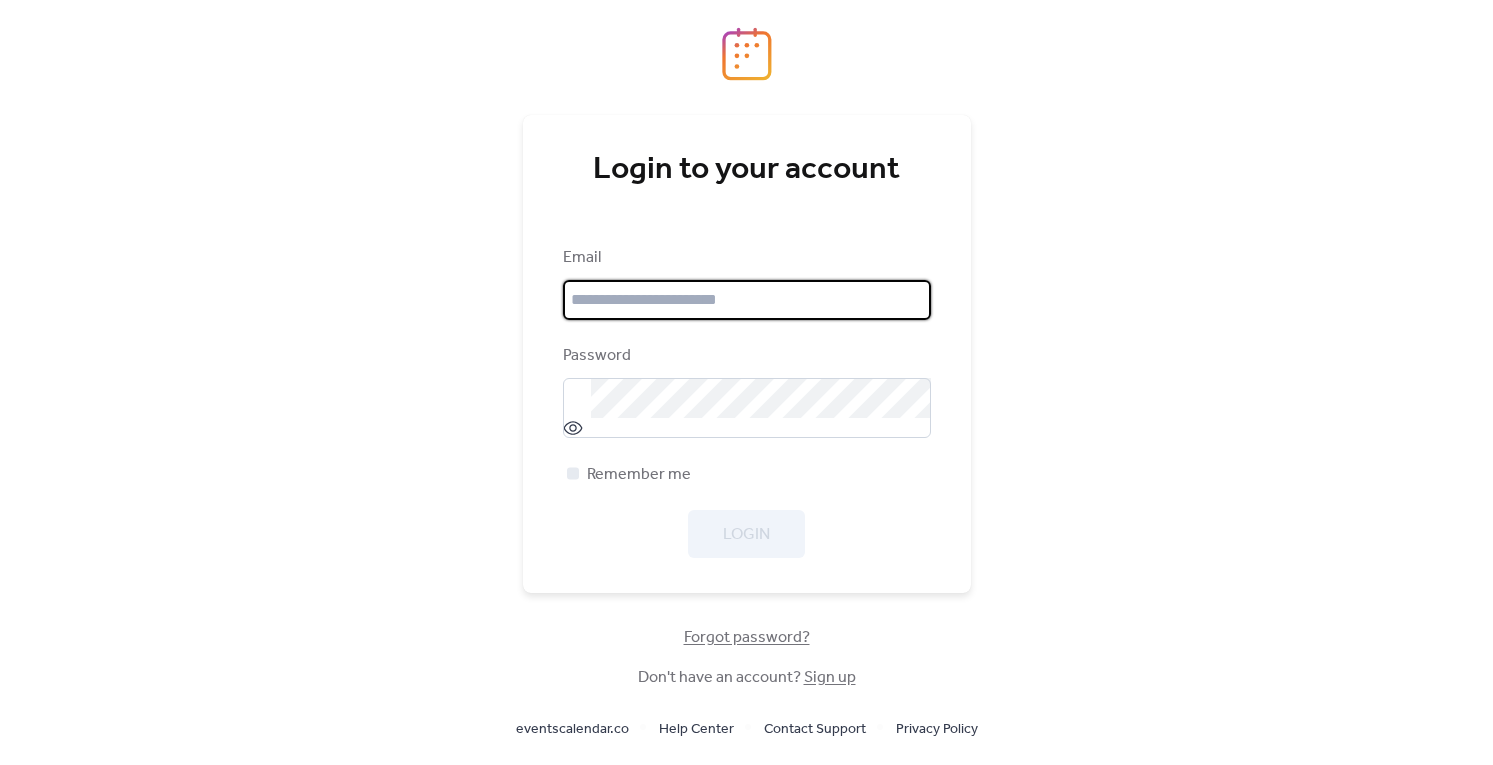 type on "**********" 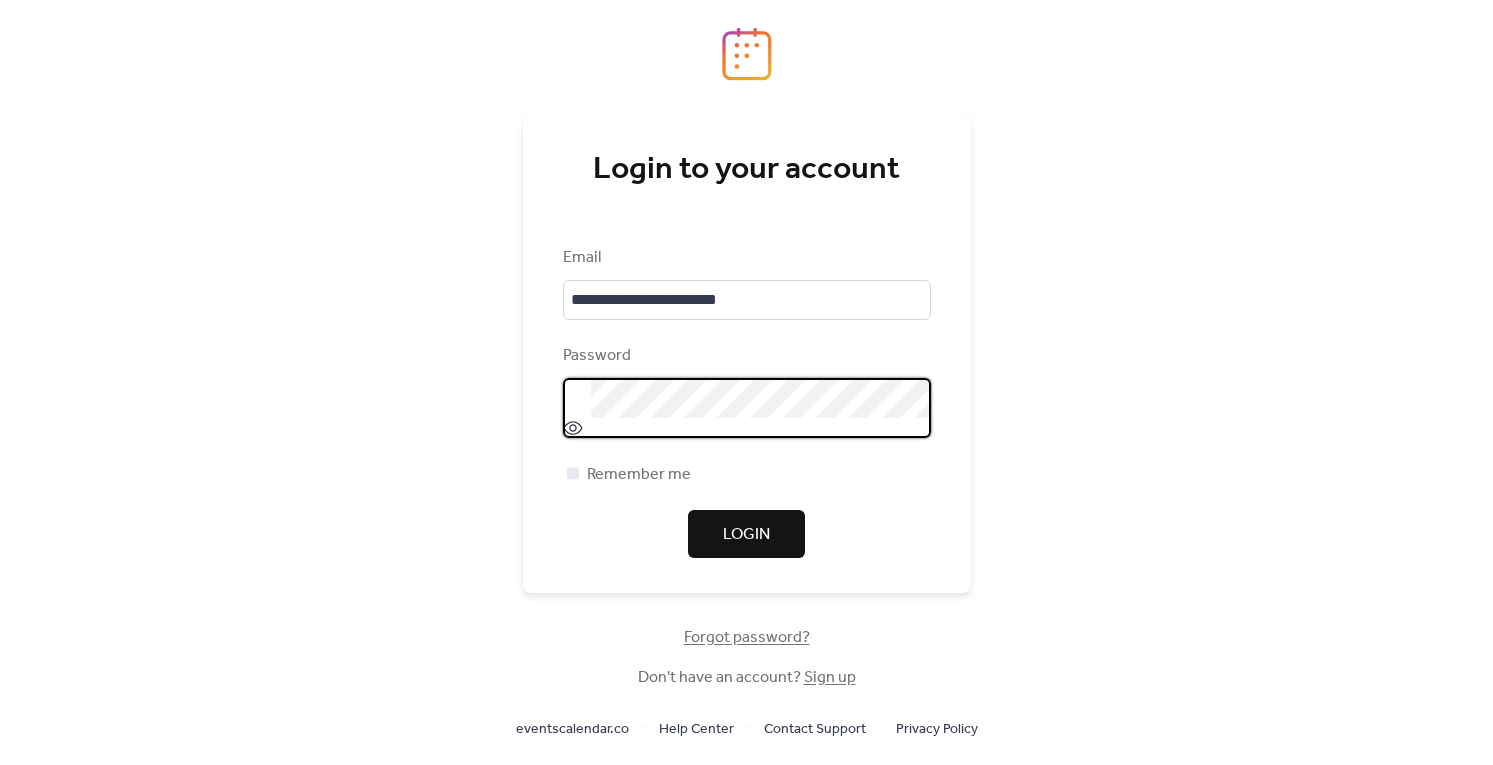 click on "Login" at bounding box center [746, 534] 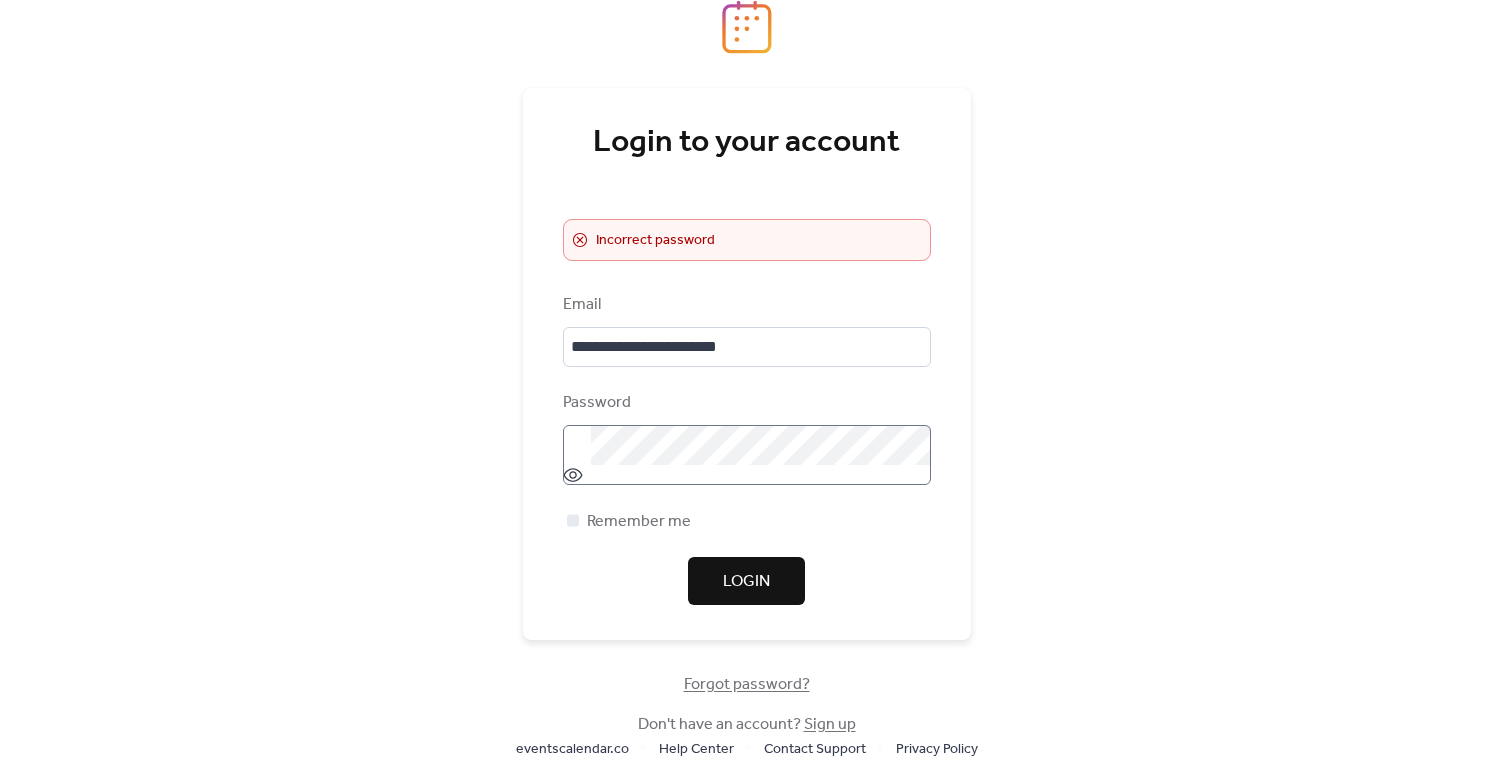 click 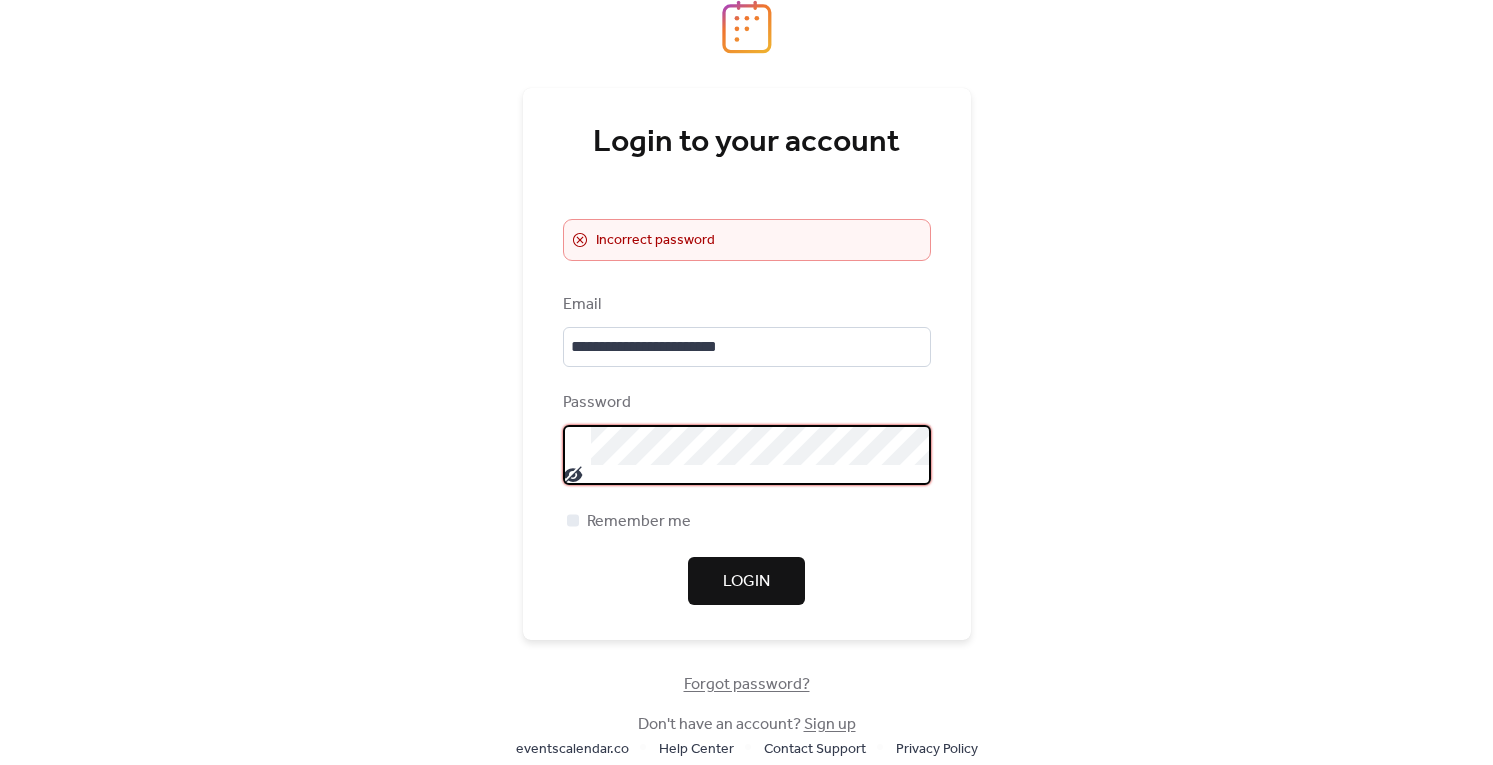 click on "Login" at bounding box center [746, 582] 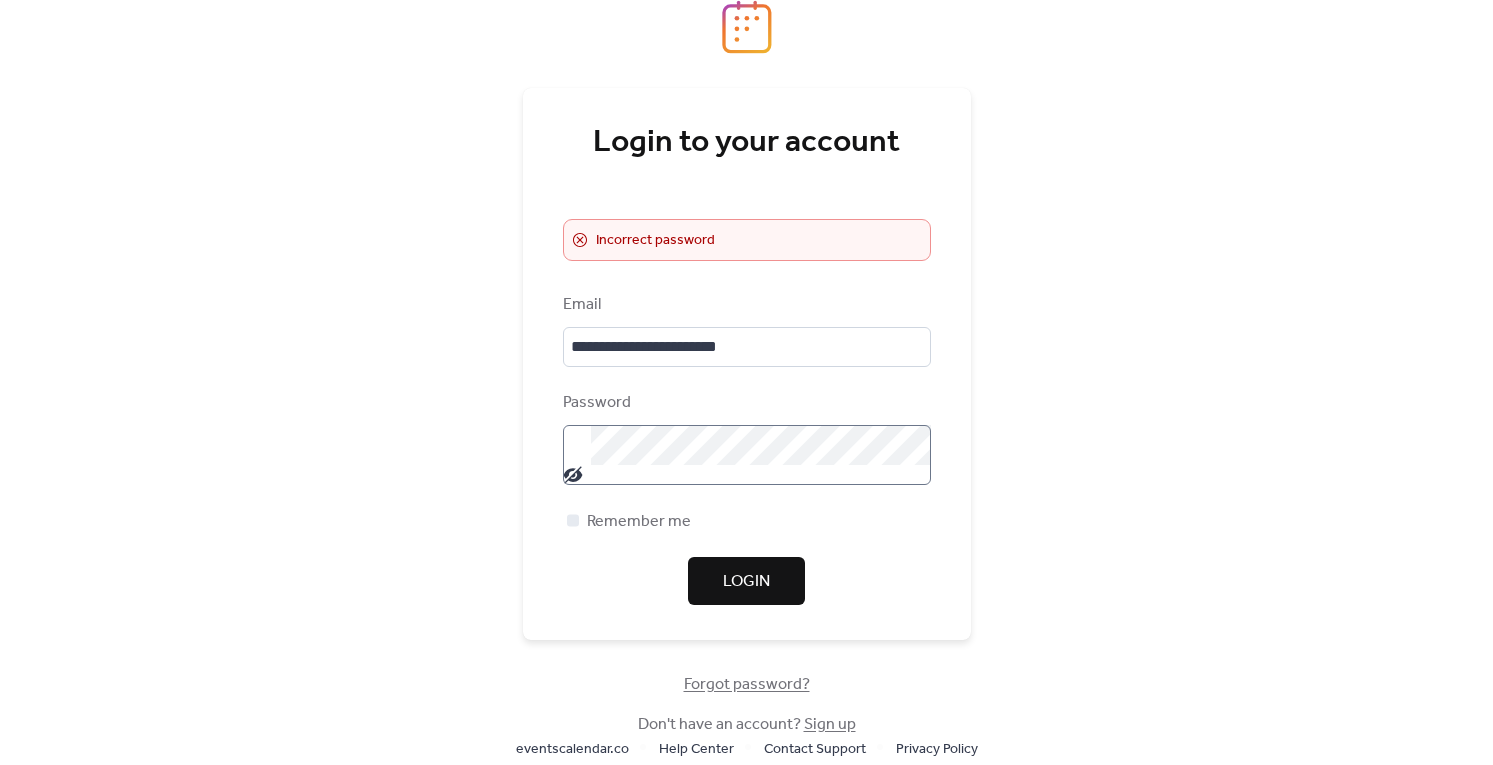 click on "Forgot password?" at bounding box center [747, 685] 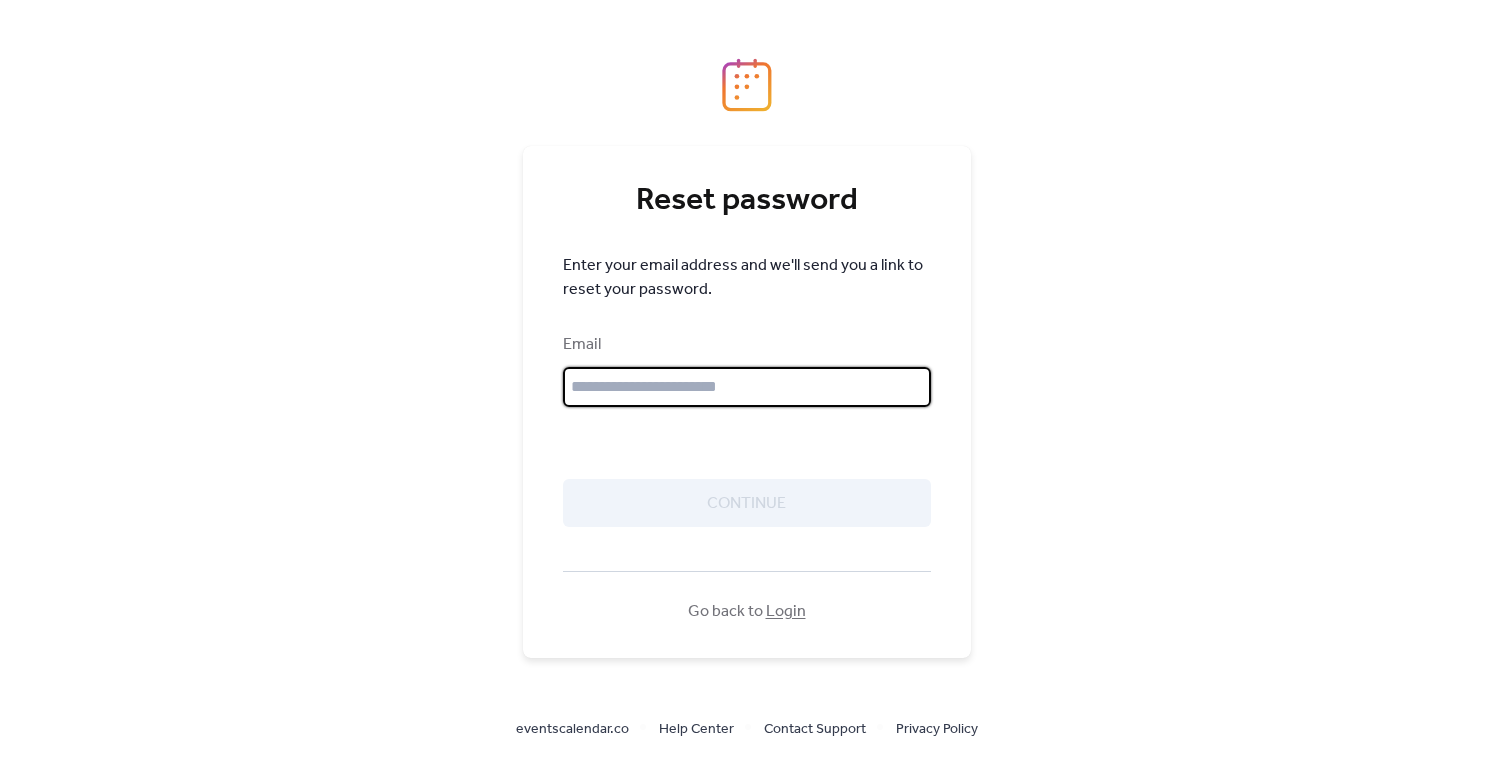 click at bounding box center [747, 387] 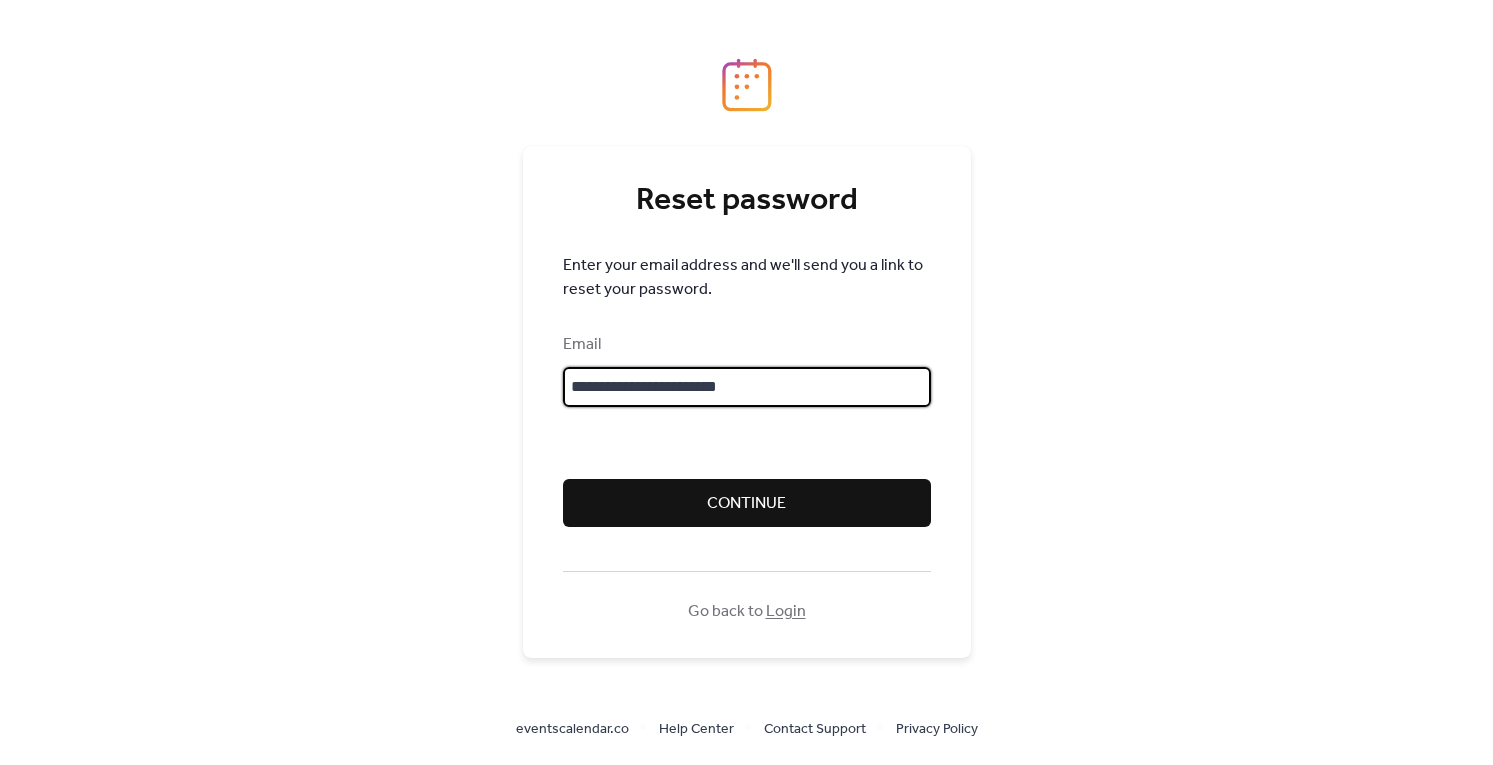 click on "Continue" at bounding box center [746, 504] 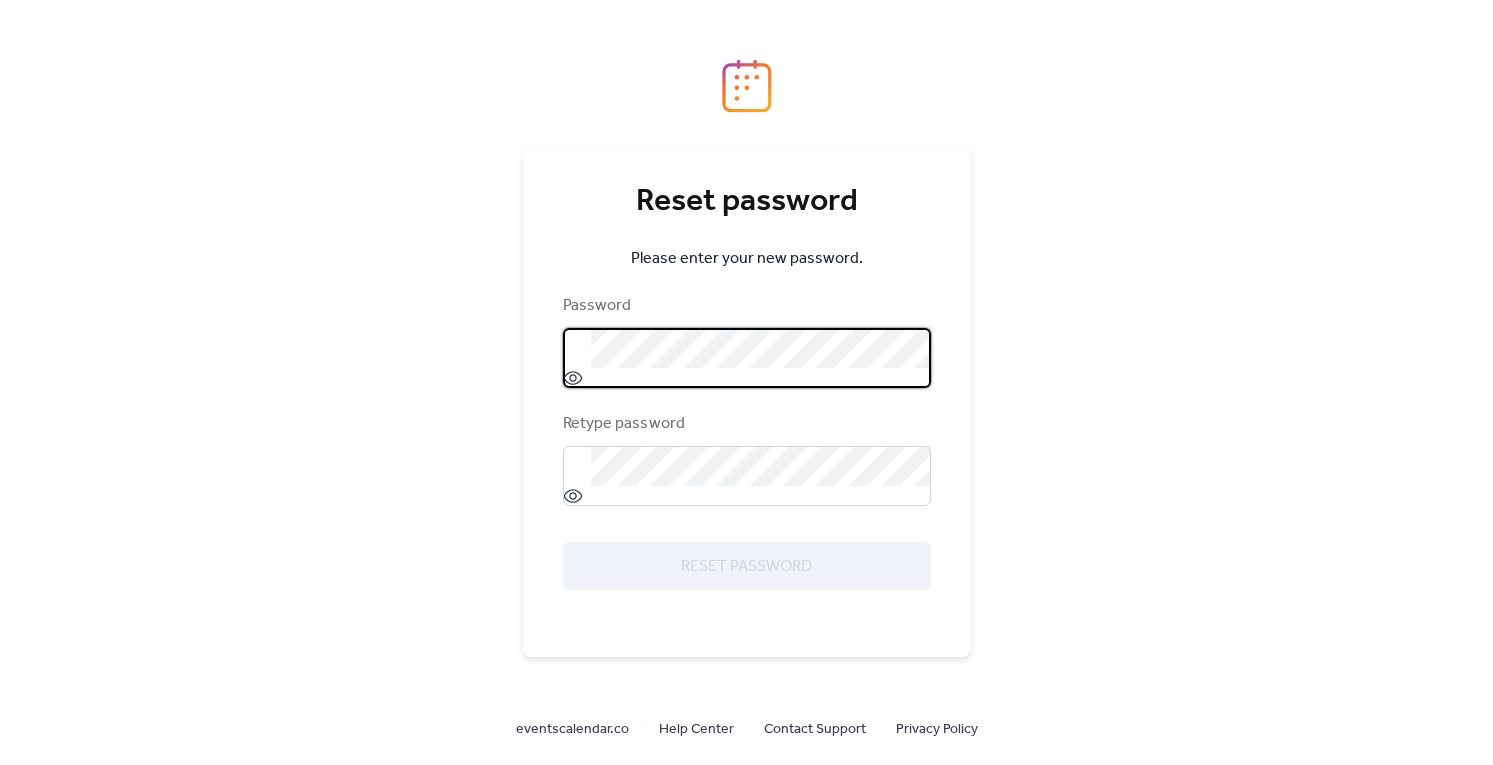 scroll, scrollTop: 0, scrollLeft: 0, axis: both 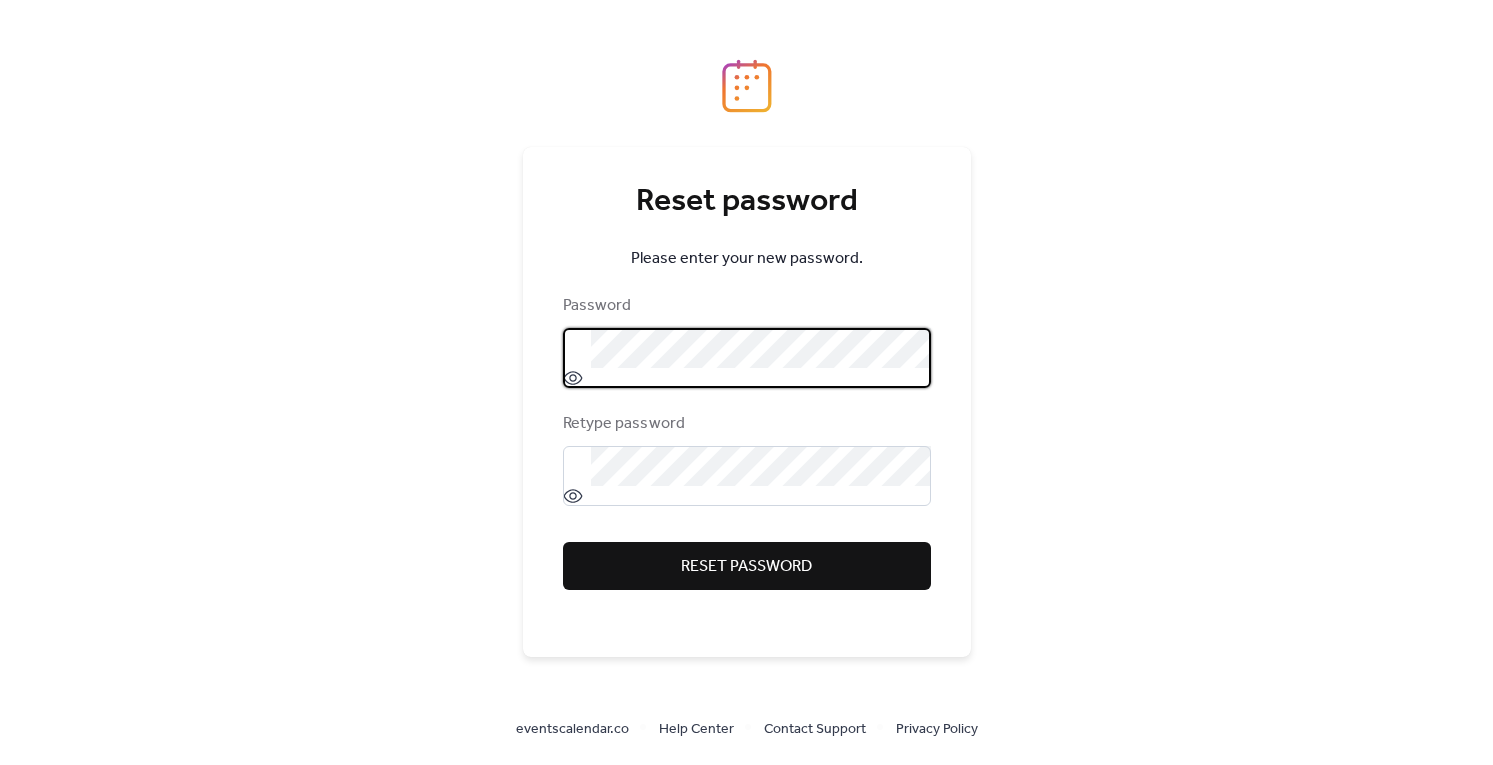 click 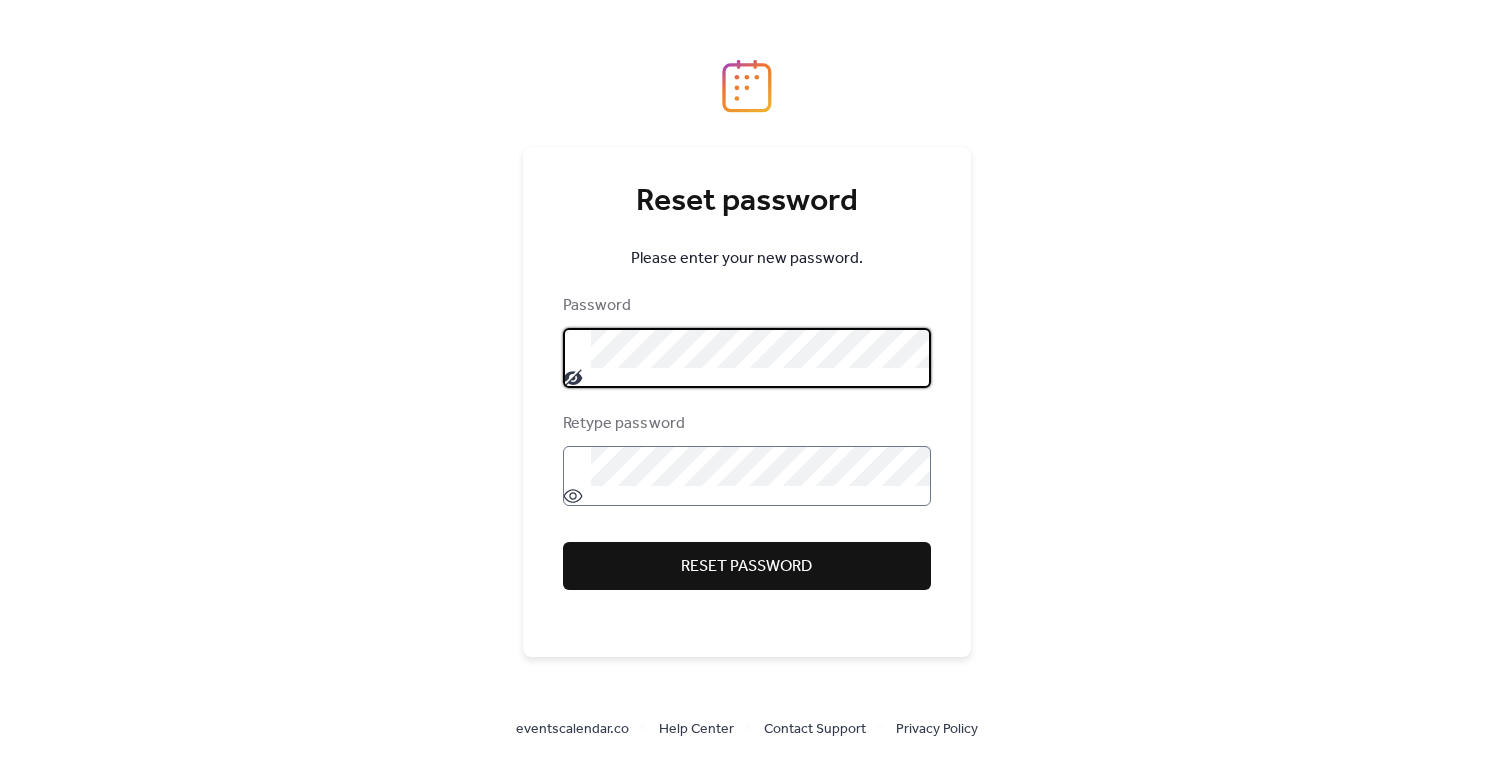 click 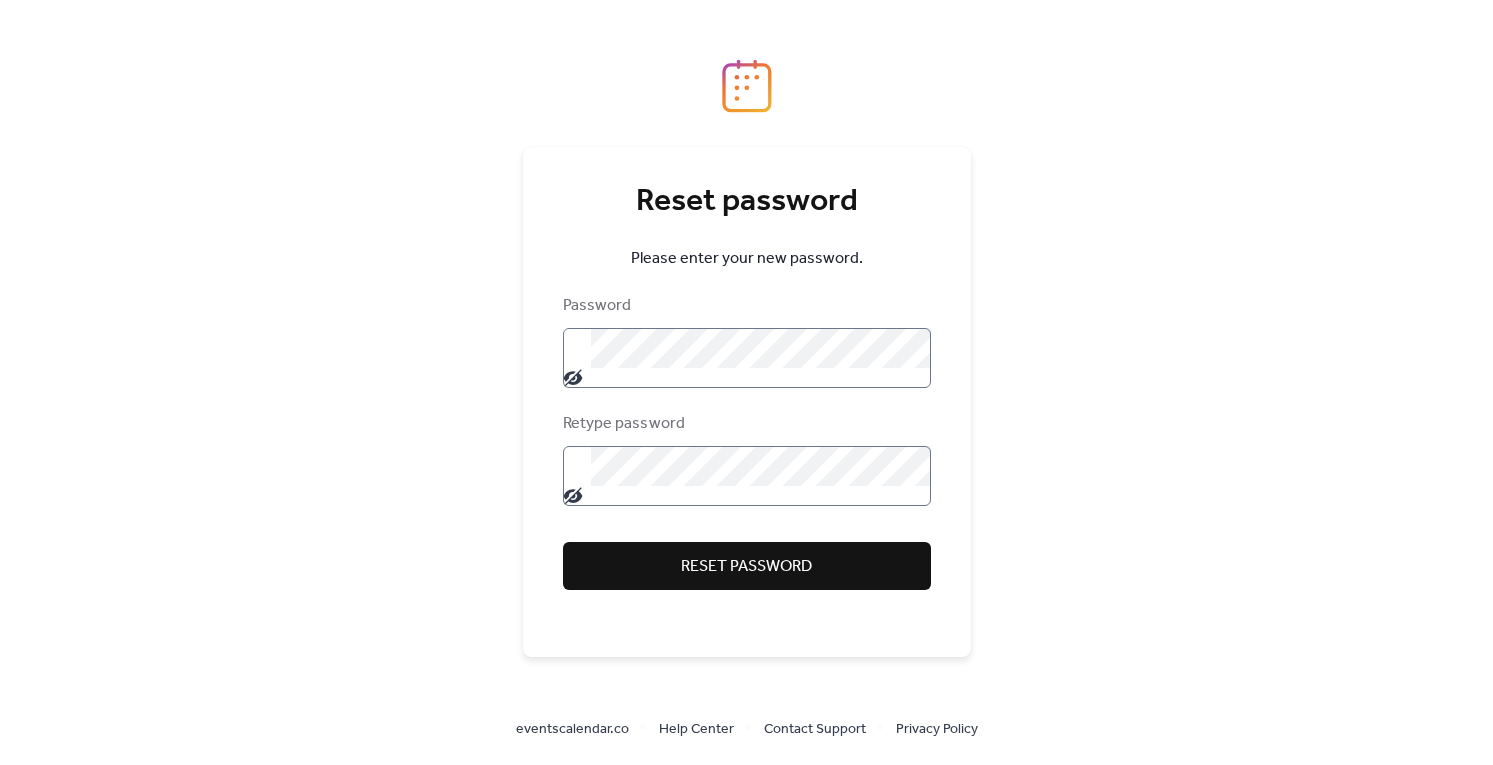 click on "Reset password" at bounding box center (746, 567) 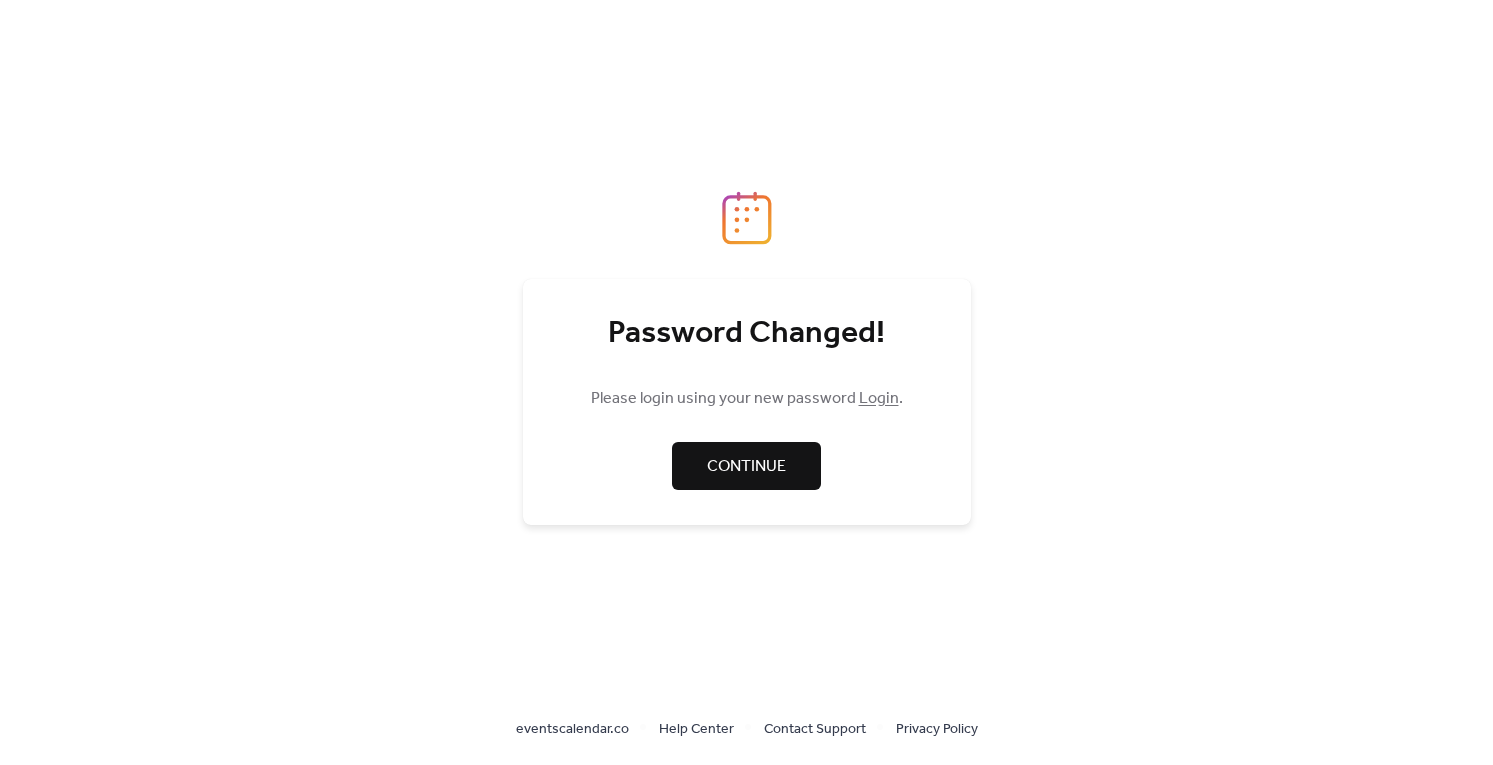 click on "Continue" at bounding box center [746, 467] 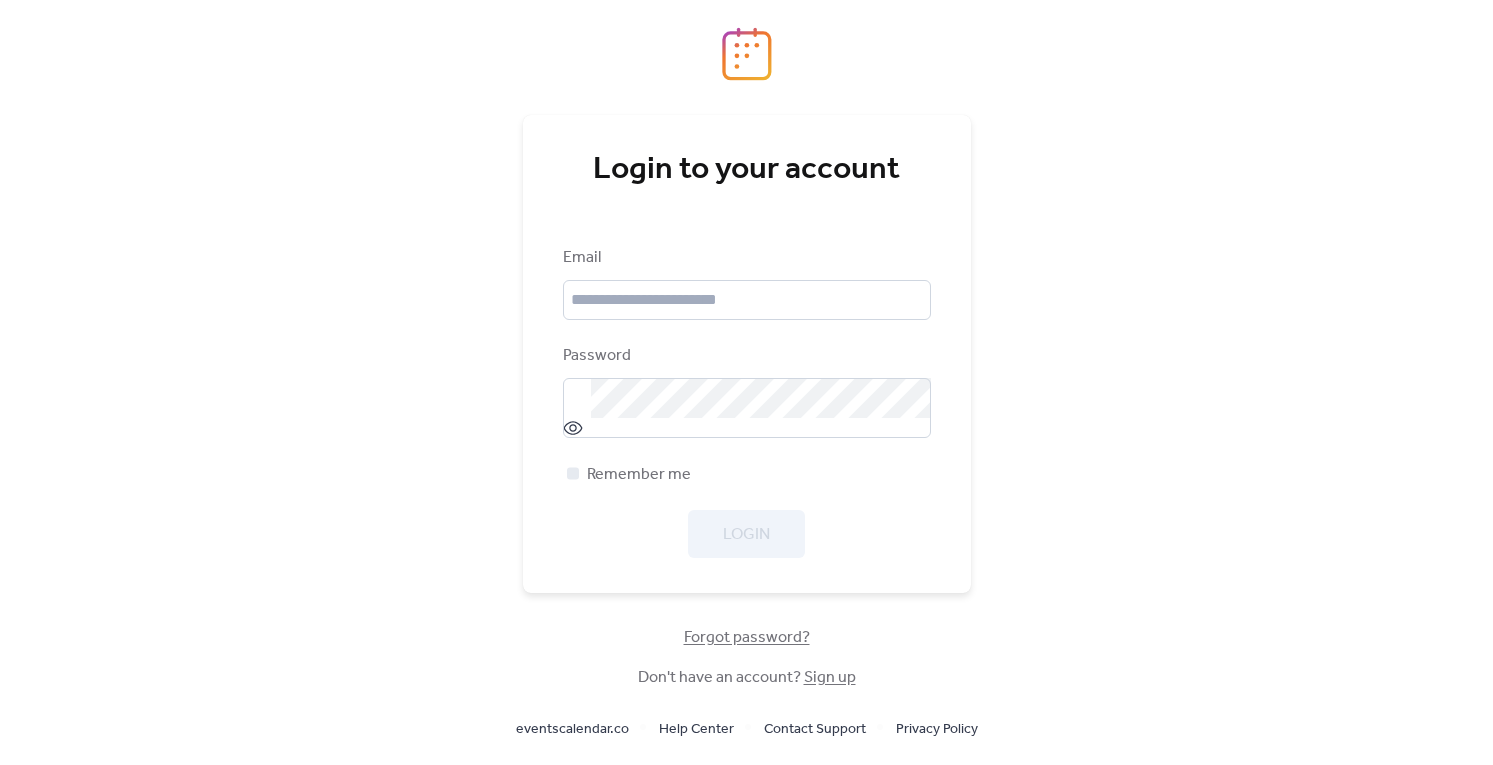scroll, scrollTop: 0, scrollLeft: 0, axis: both 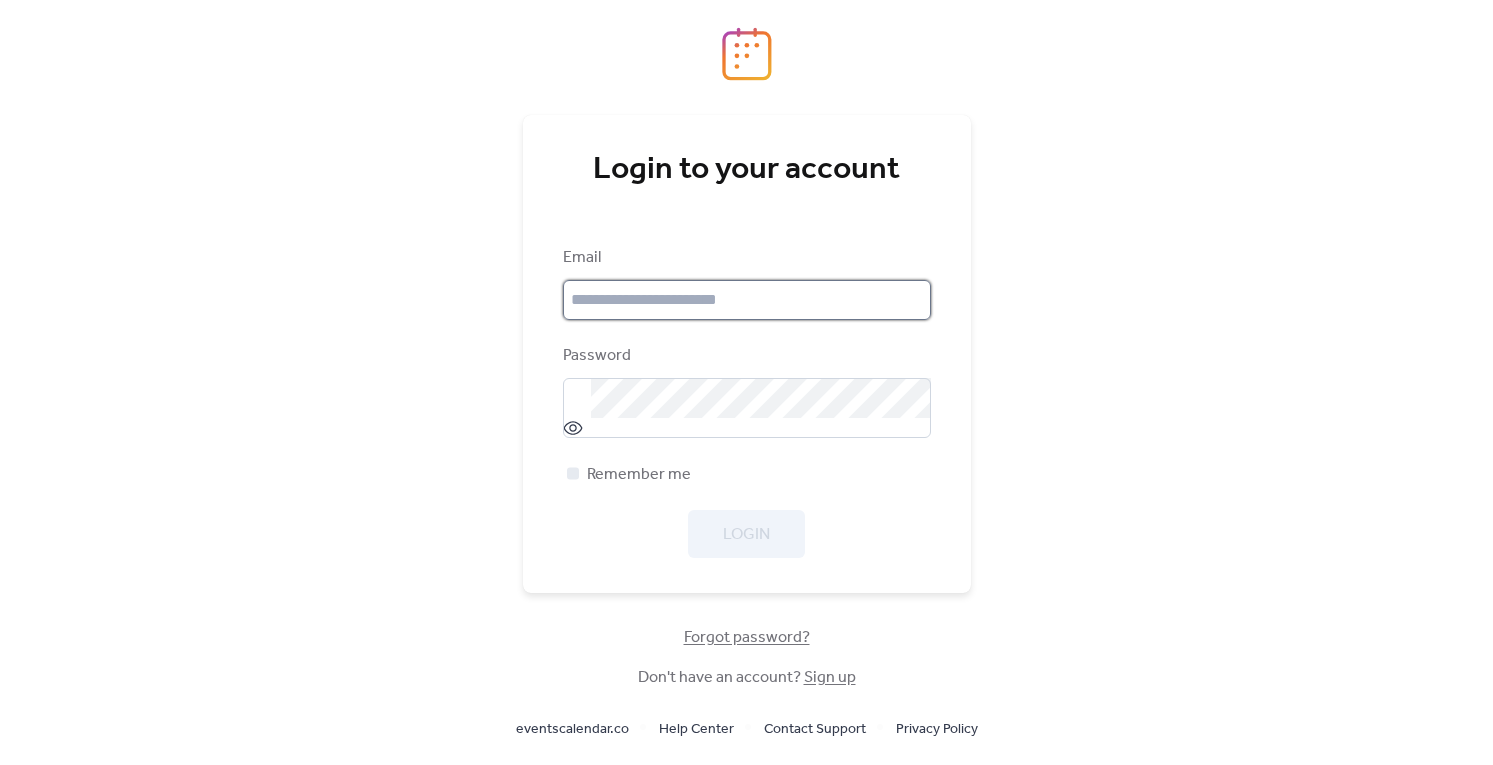 click at bounding box center [747, 300] 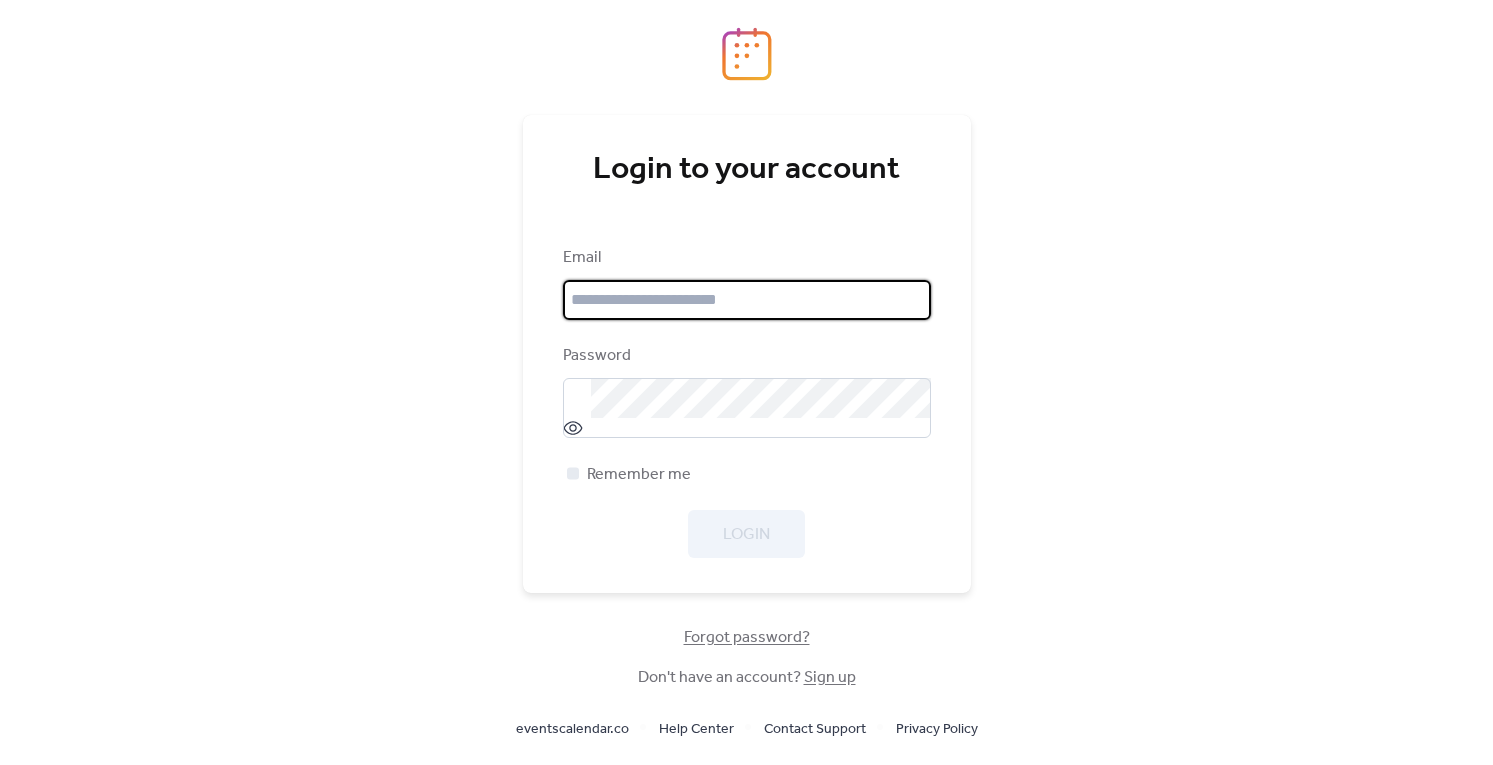 type on "**********" 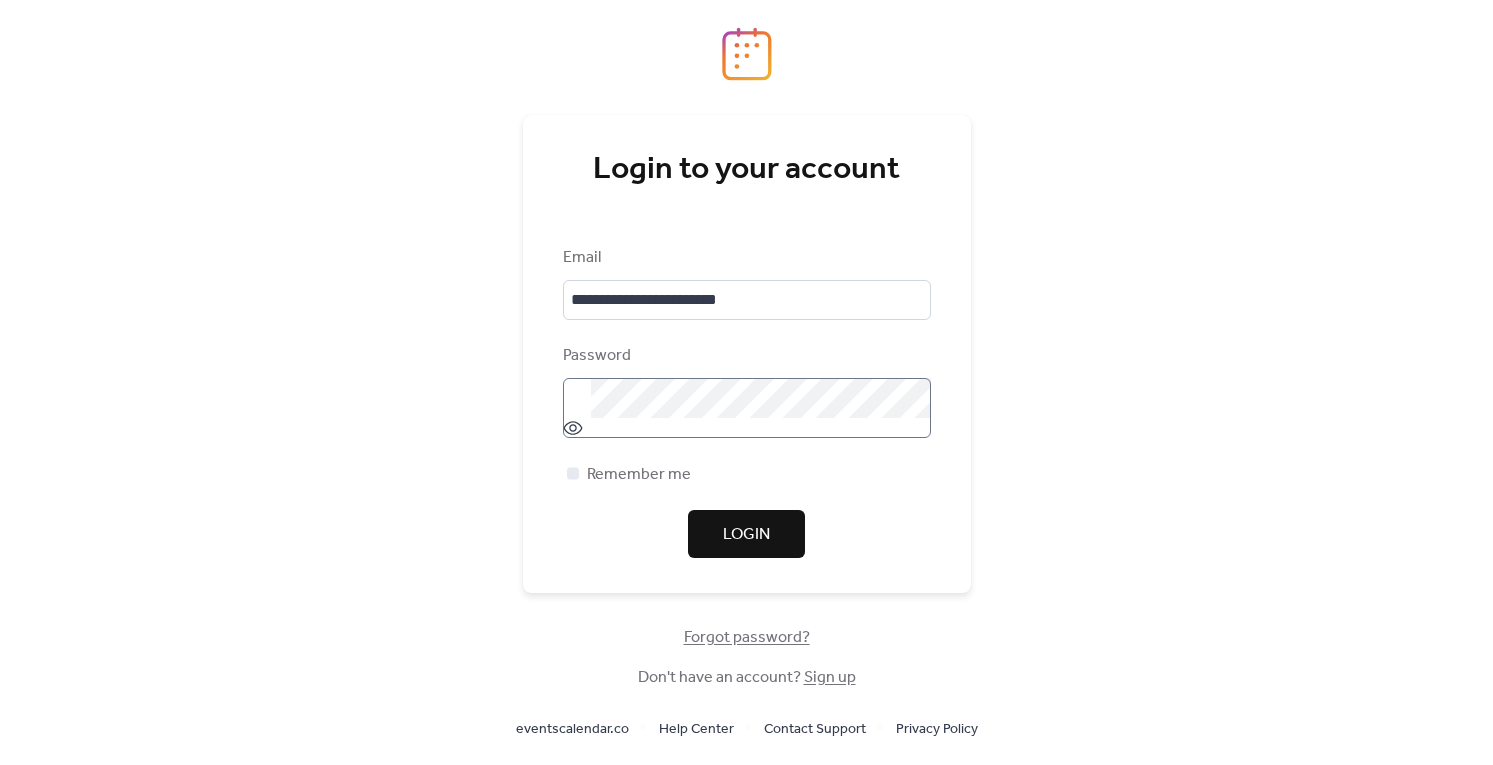 click 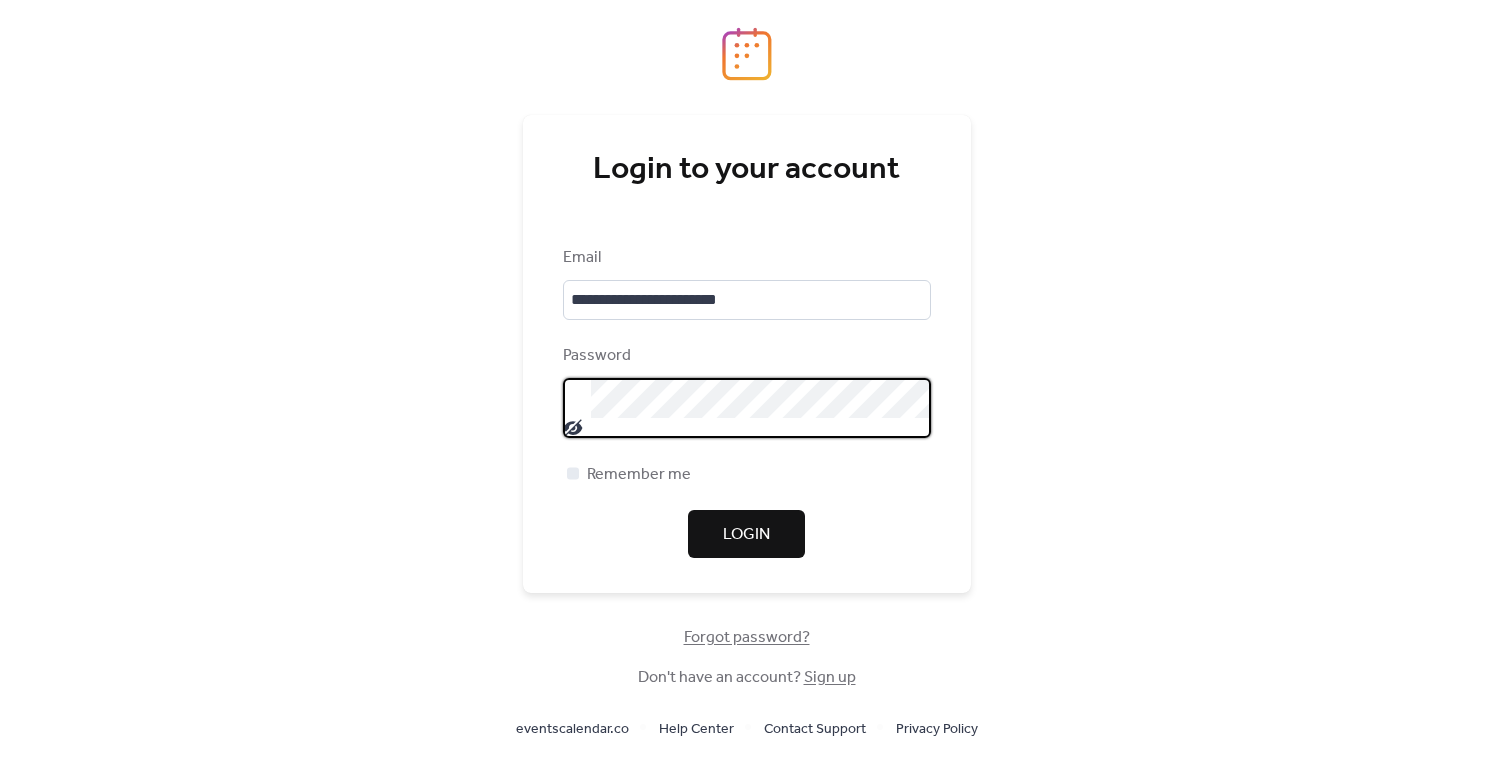 click 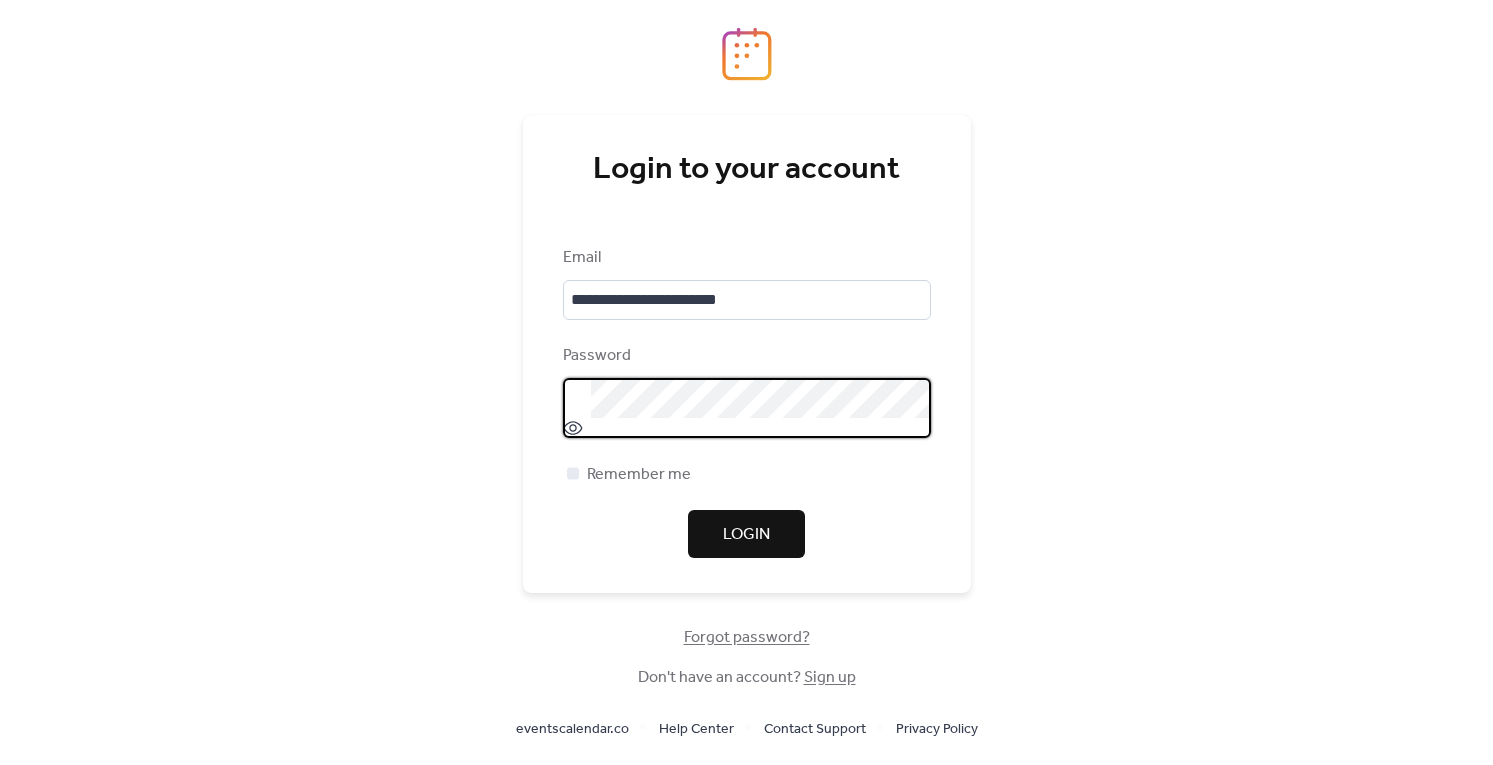click on "Login" at bounding box center [746, 534] 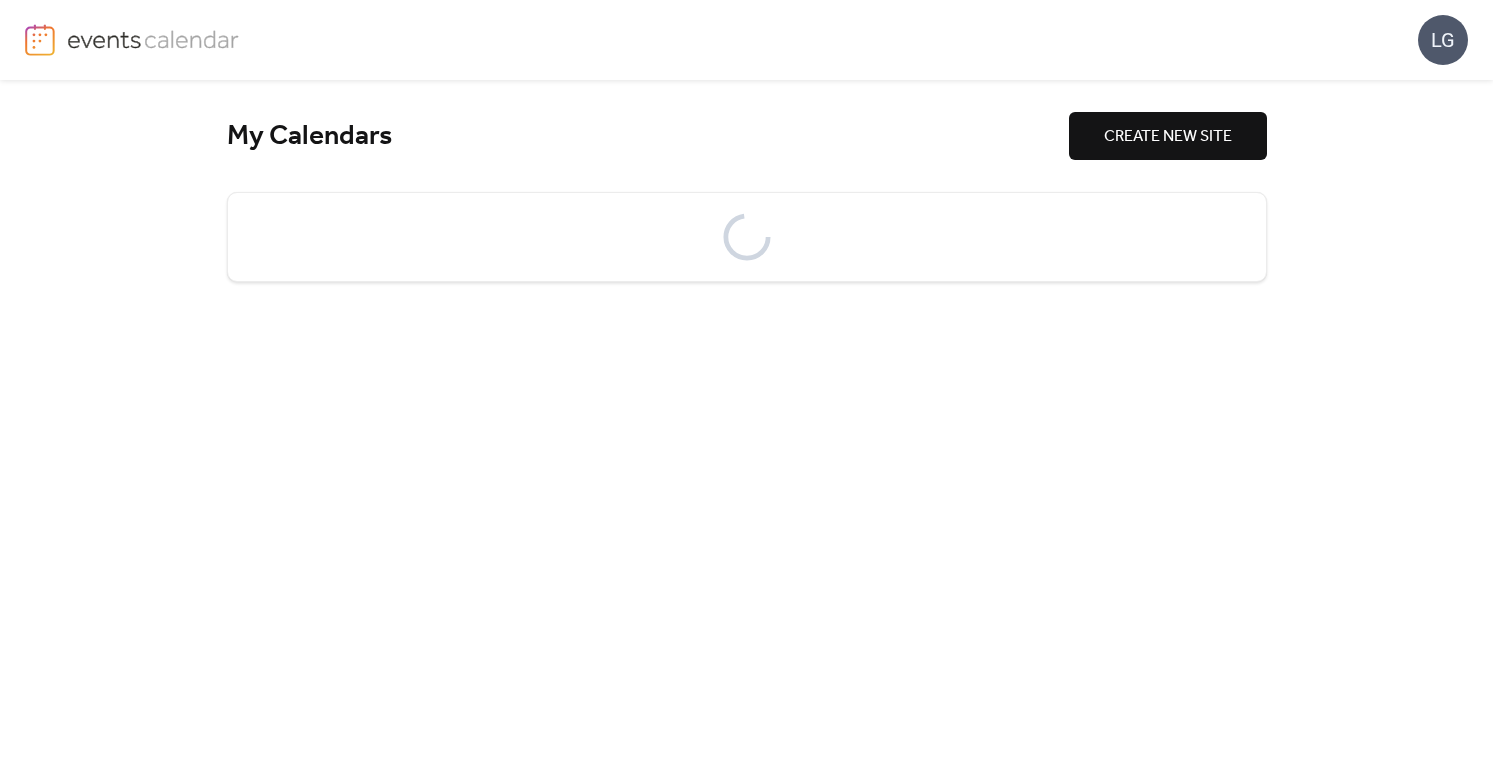 scroll, scrollTop: 0, scrollLeft: 0, axis: both 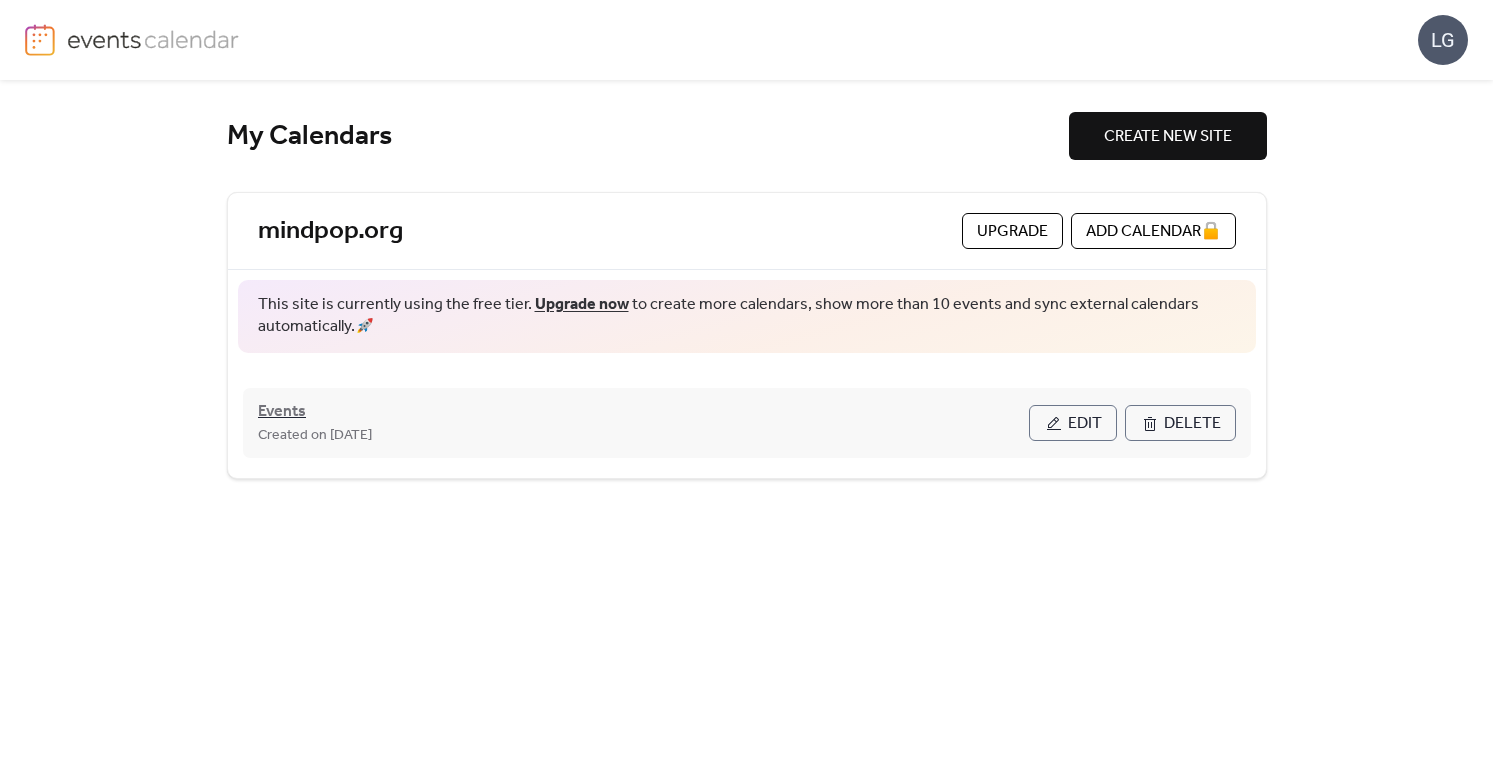 click on "Events" at bounding box center [282, 412] 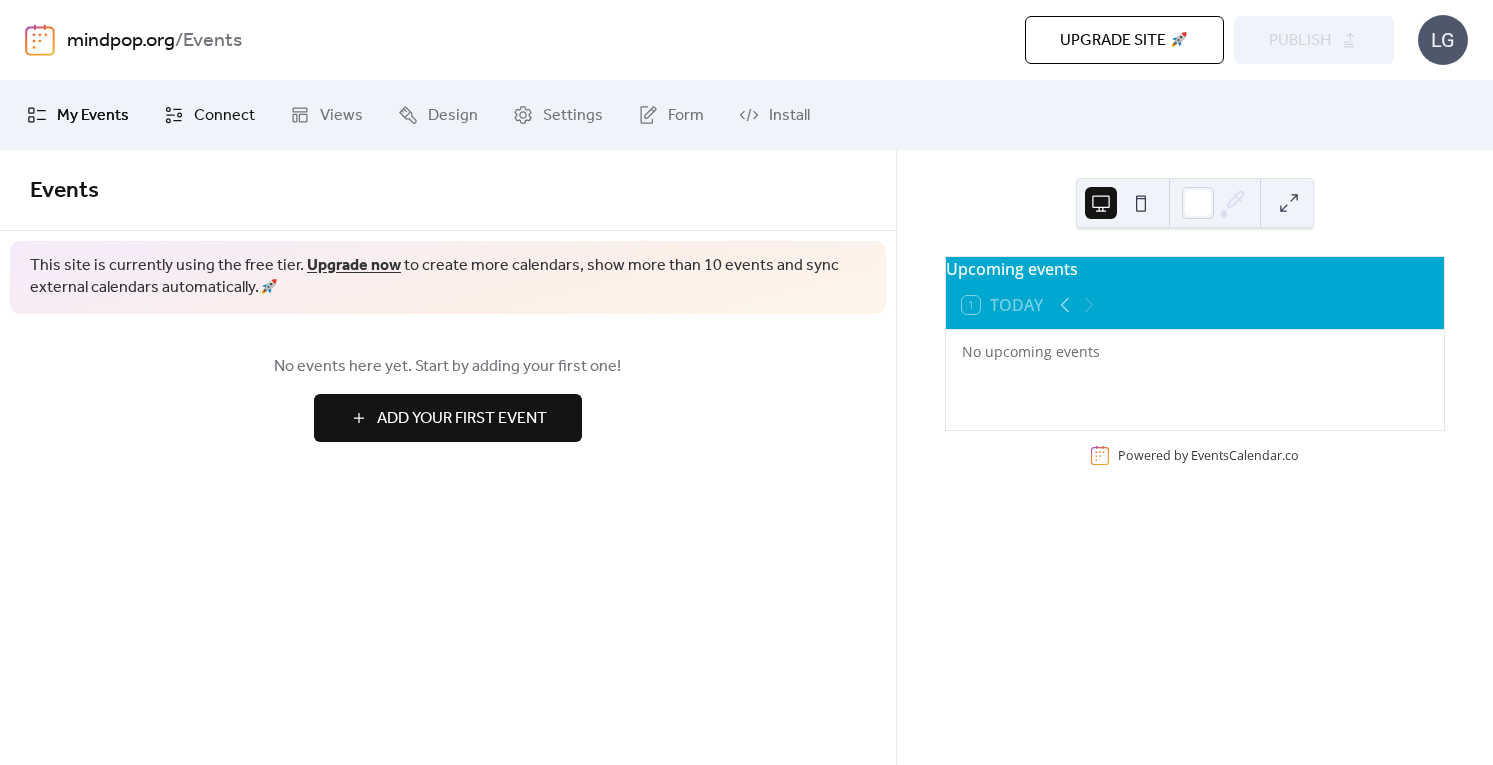 click on "Connect" at bounding box center [224, 116] 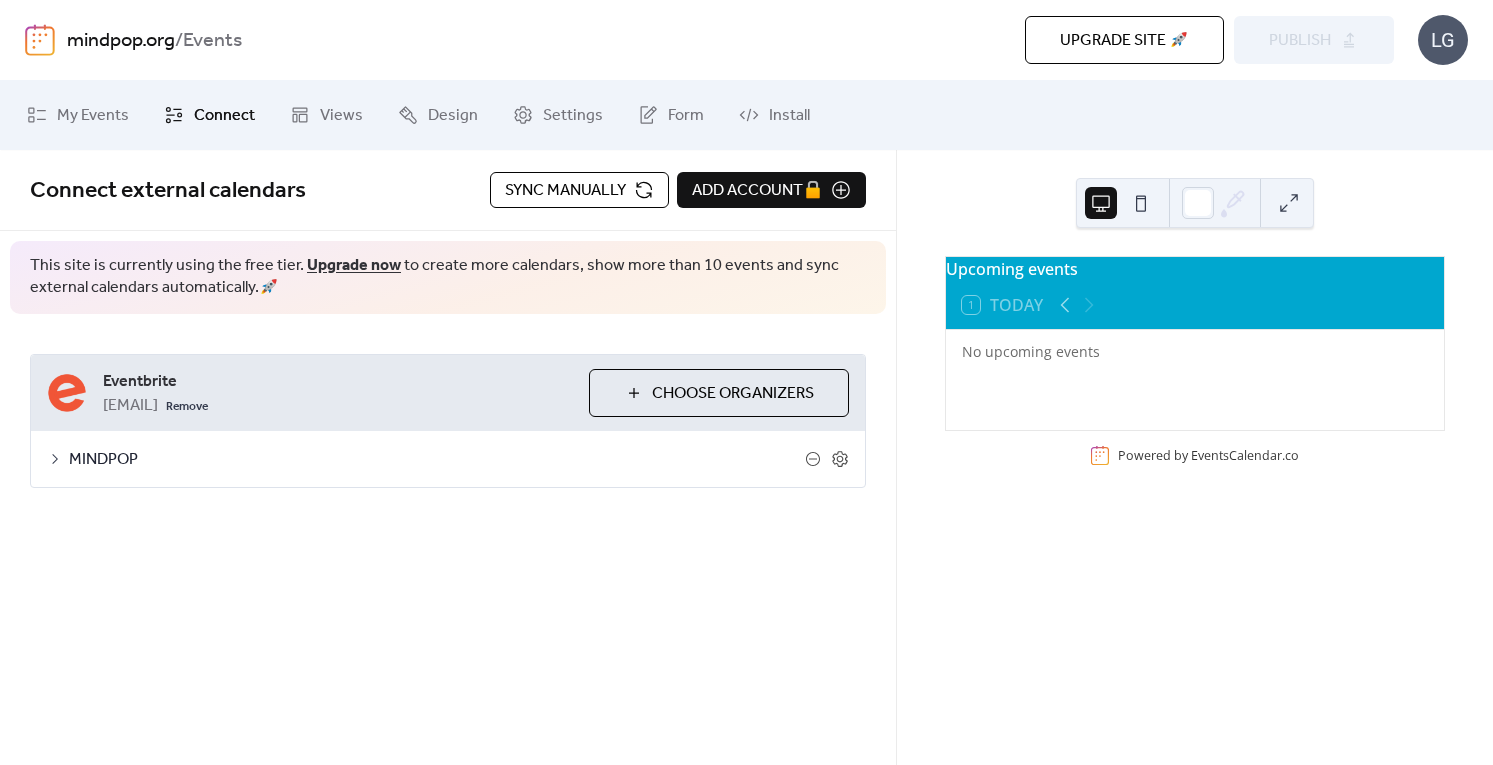 click on "Sync manually" at bounding box center (565, 191) 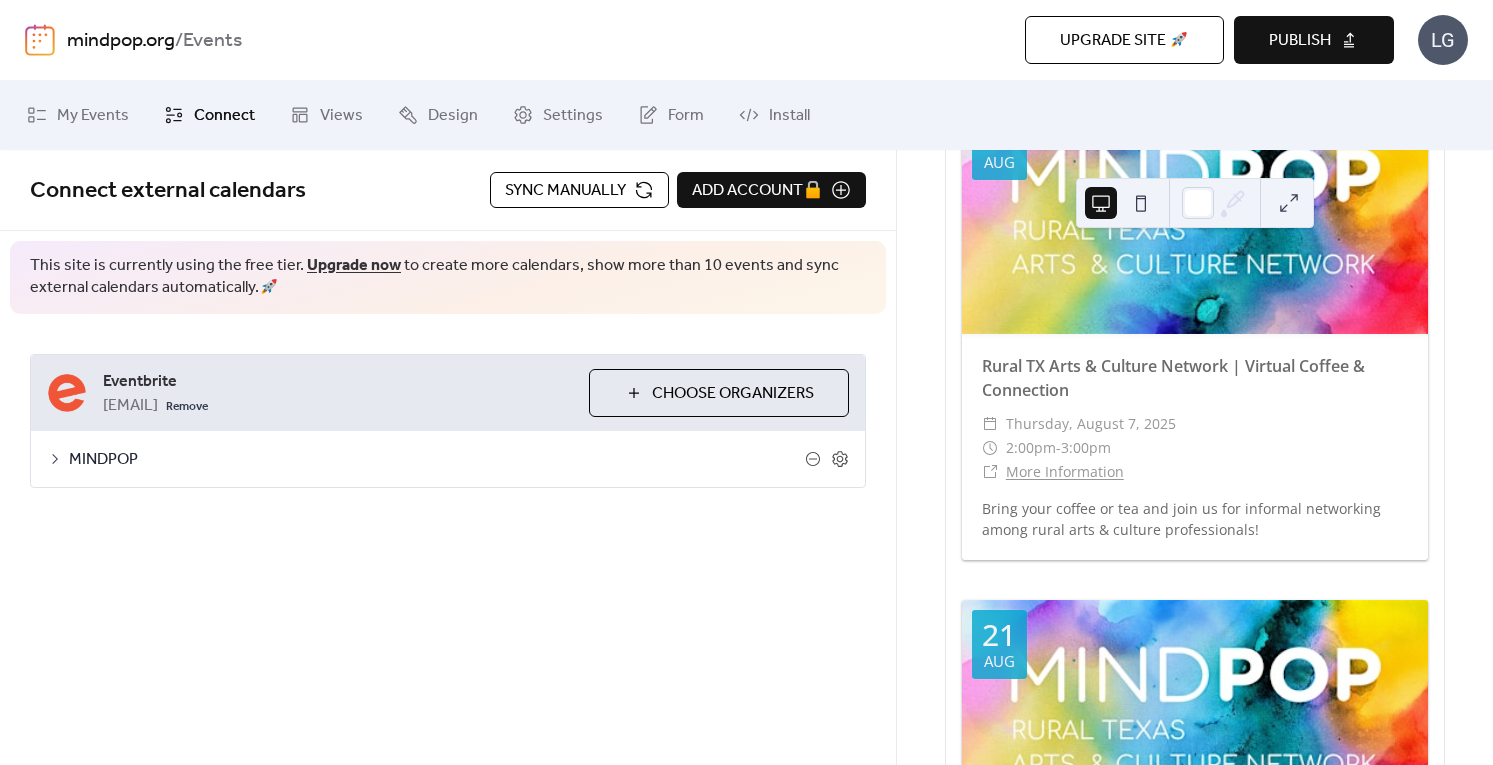 scroll, scrollTop: 249, scrollLeft: 0, axis: vertical 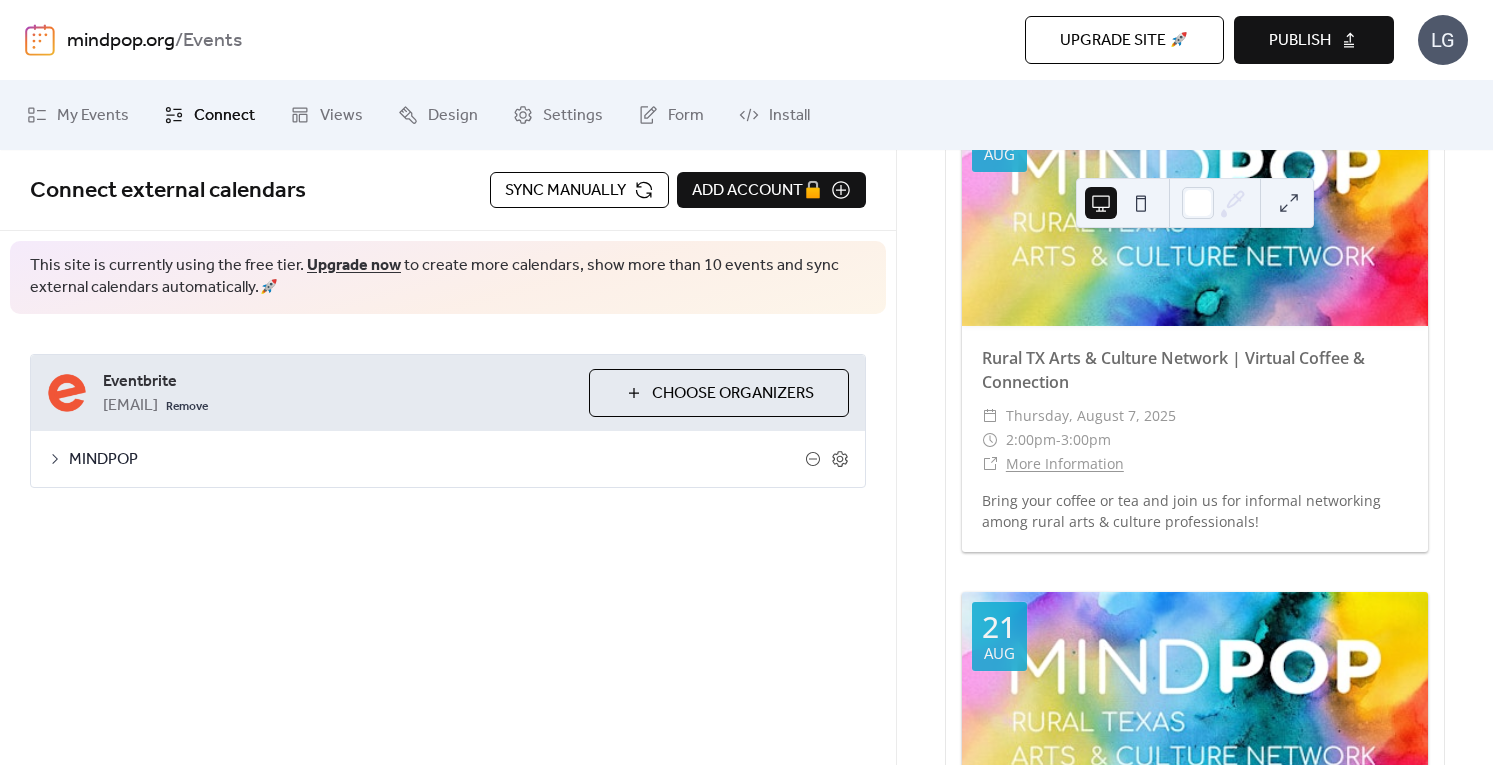 click on "Publish" at bounding box center [1300, 41] 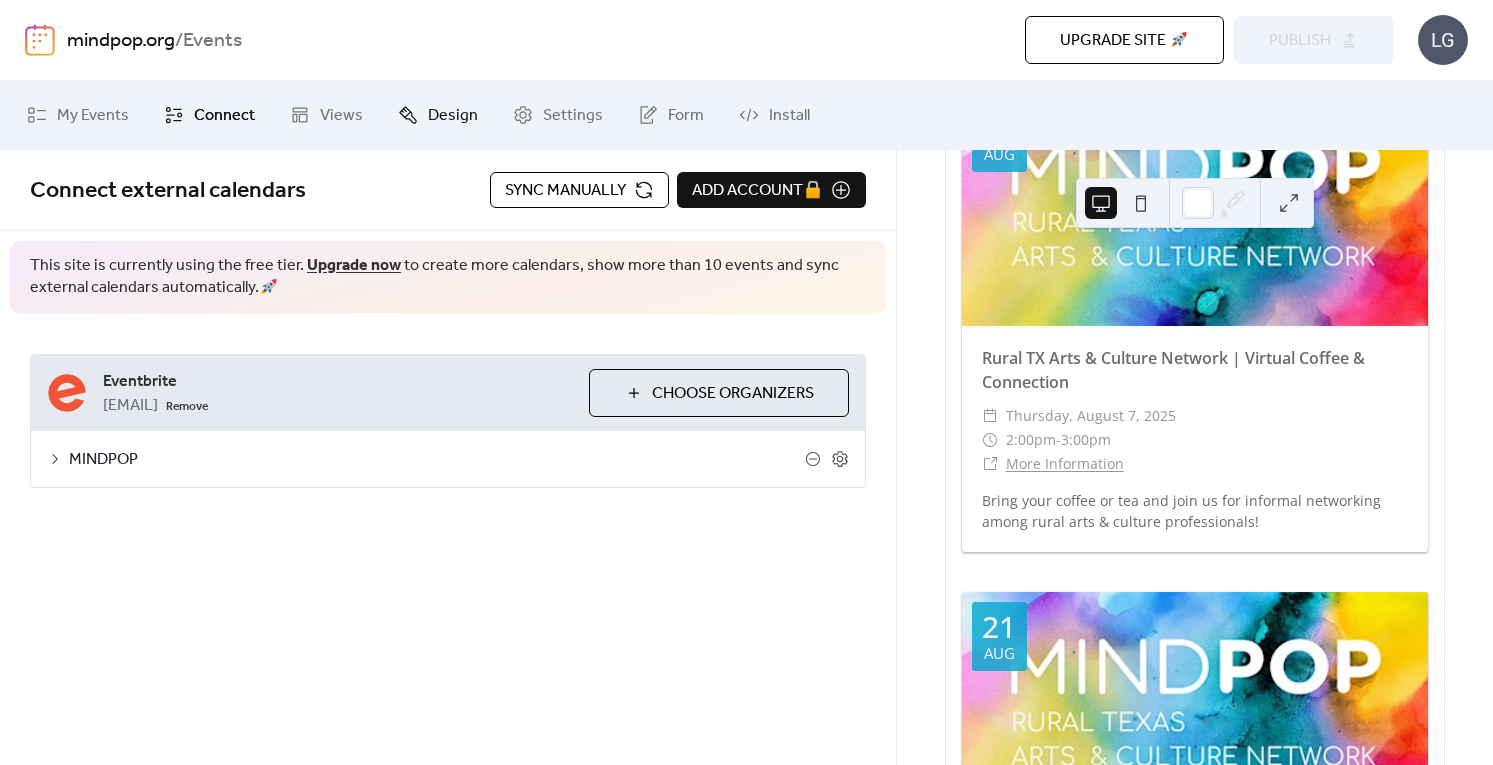 click on "Design" at bounding box center (453, 116) 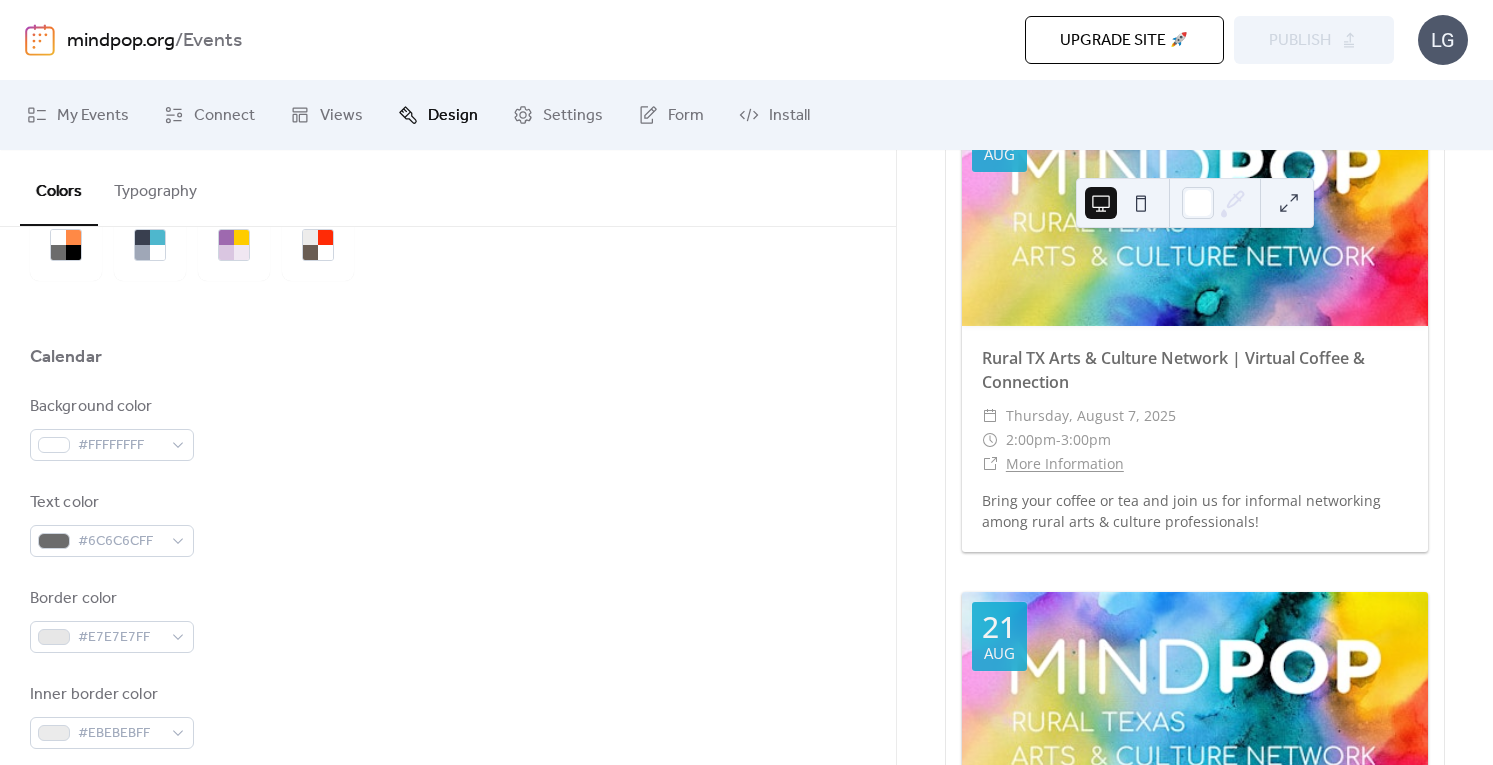 scroll, scrollTop: 0, scrollLeft: 0, axis: both 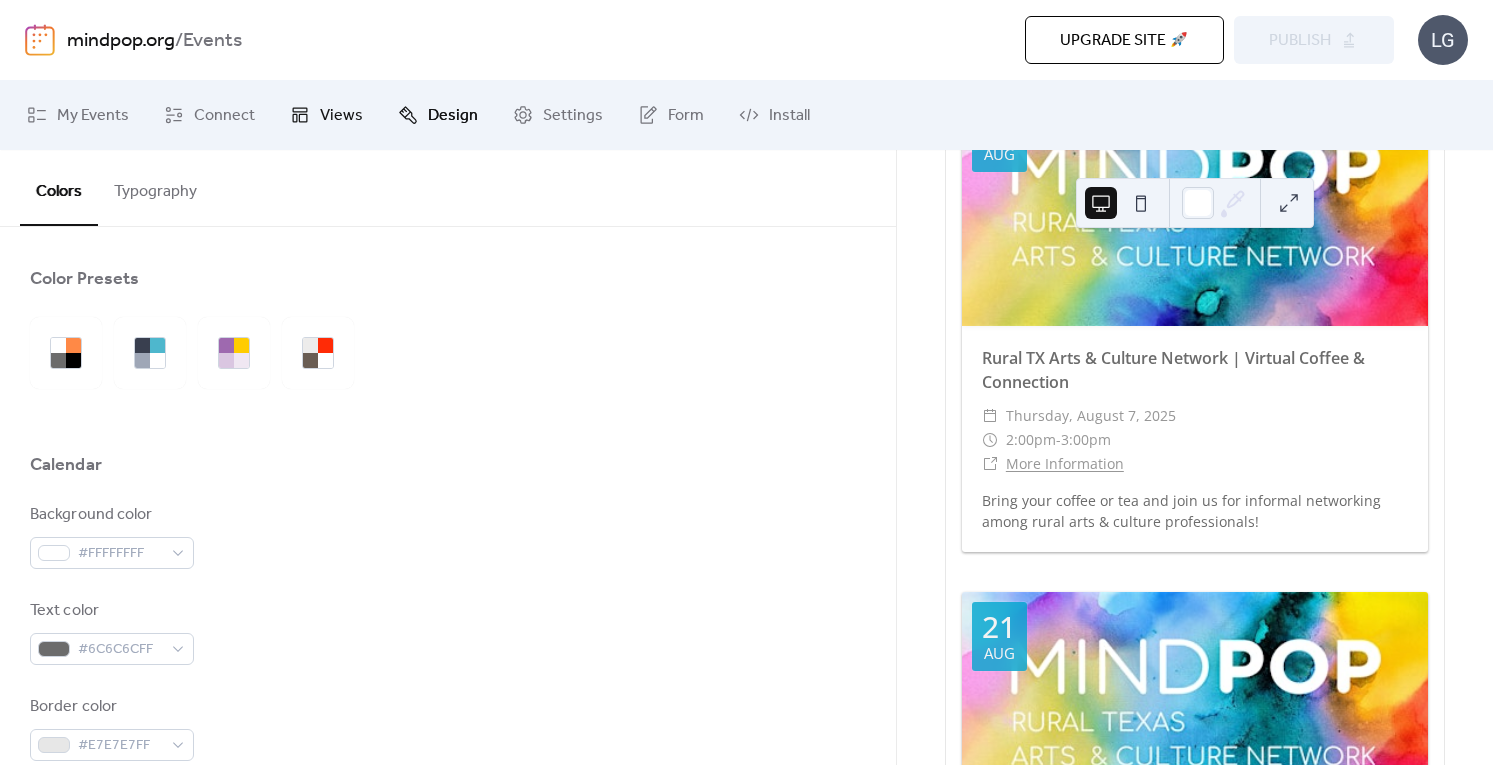 click 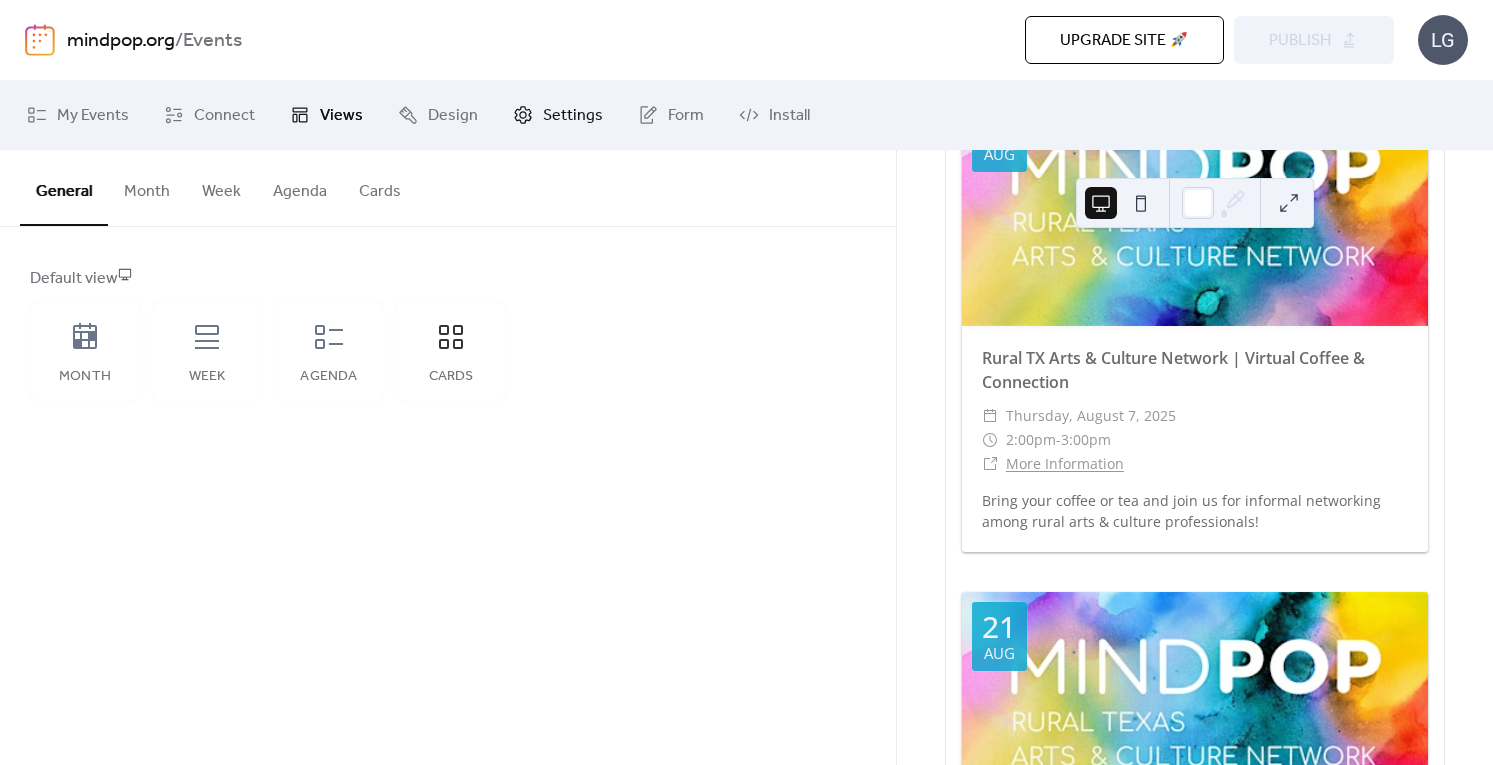 click on "Settings" at bounding box center (573, 116) 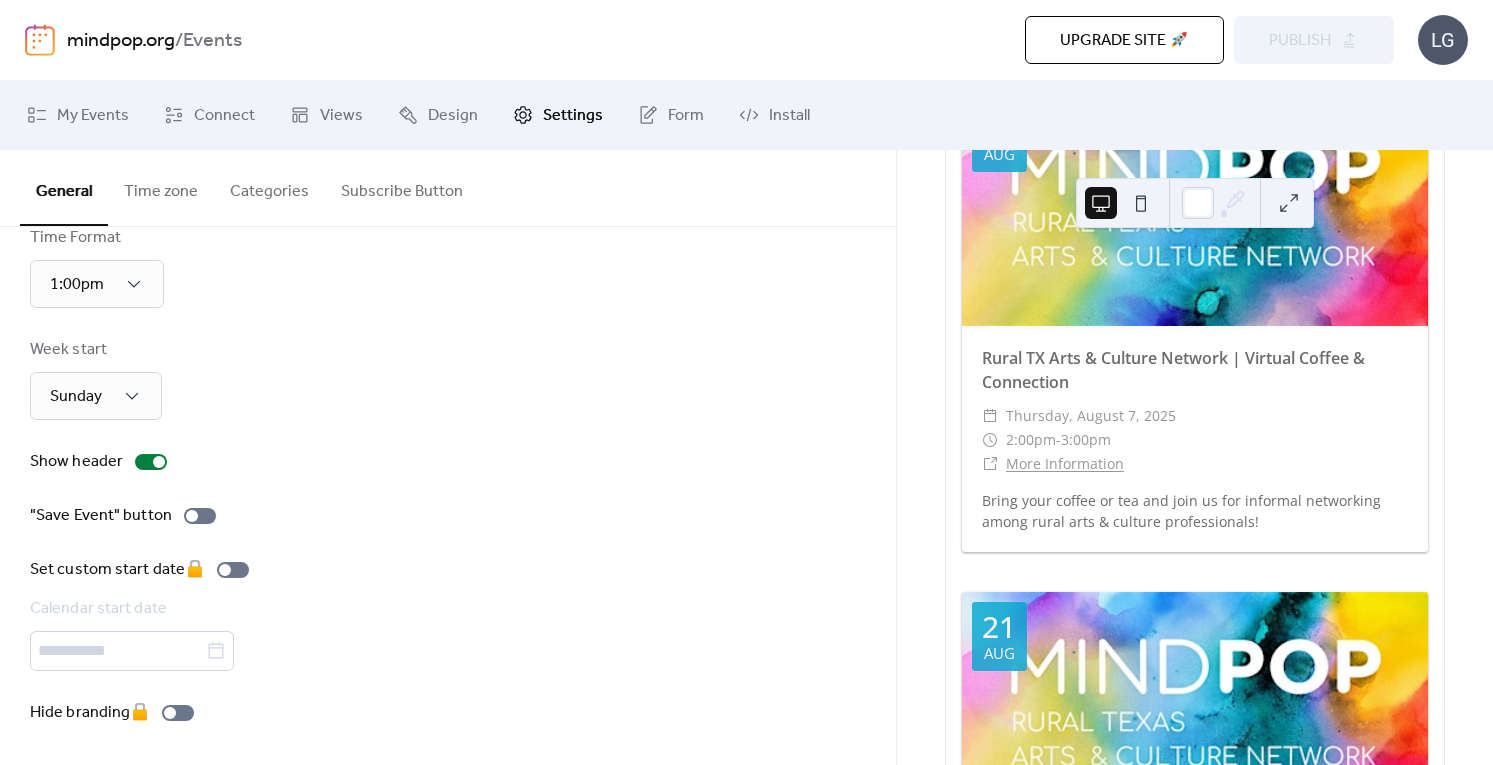 scroll, scrollTop: 0, scrollLeft: 0, axis: both 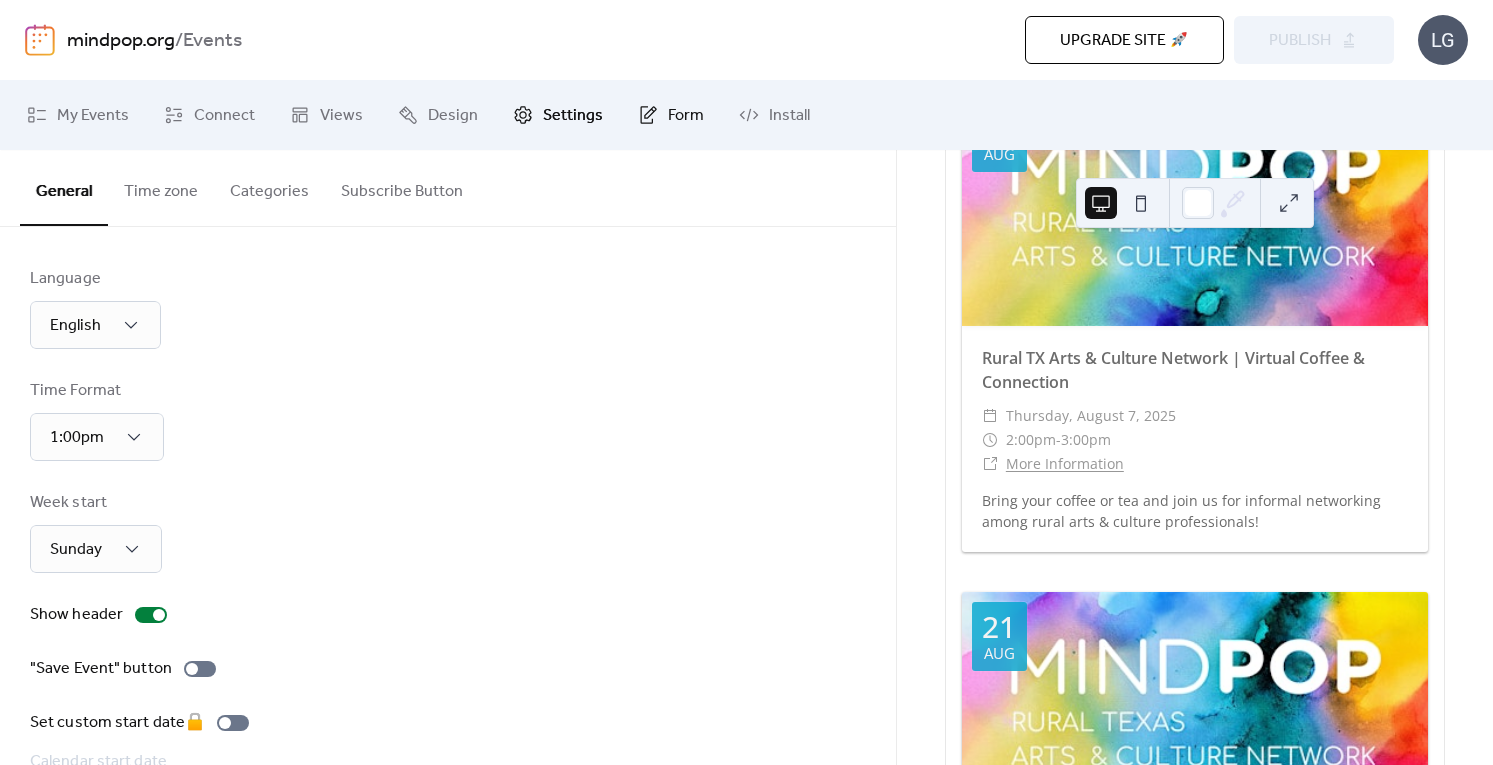 click on "Form" at bounding box center [686, 116] 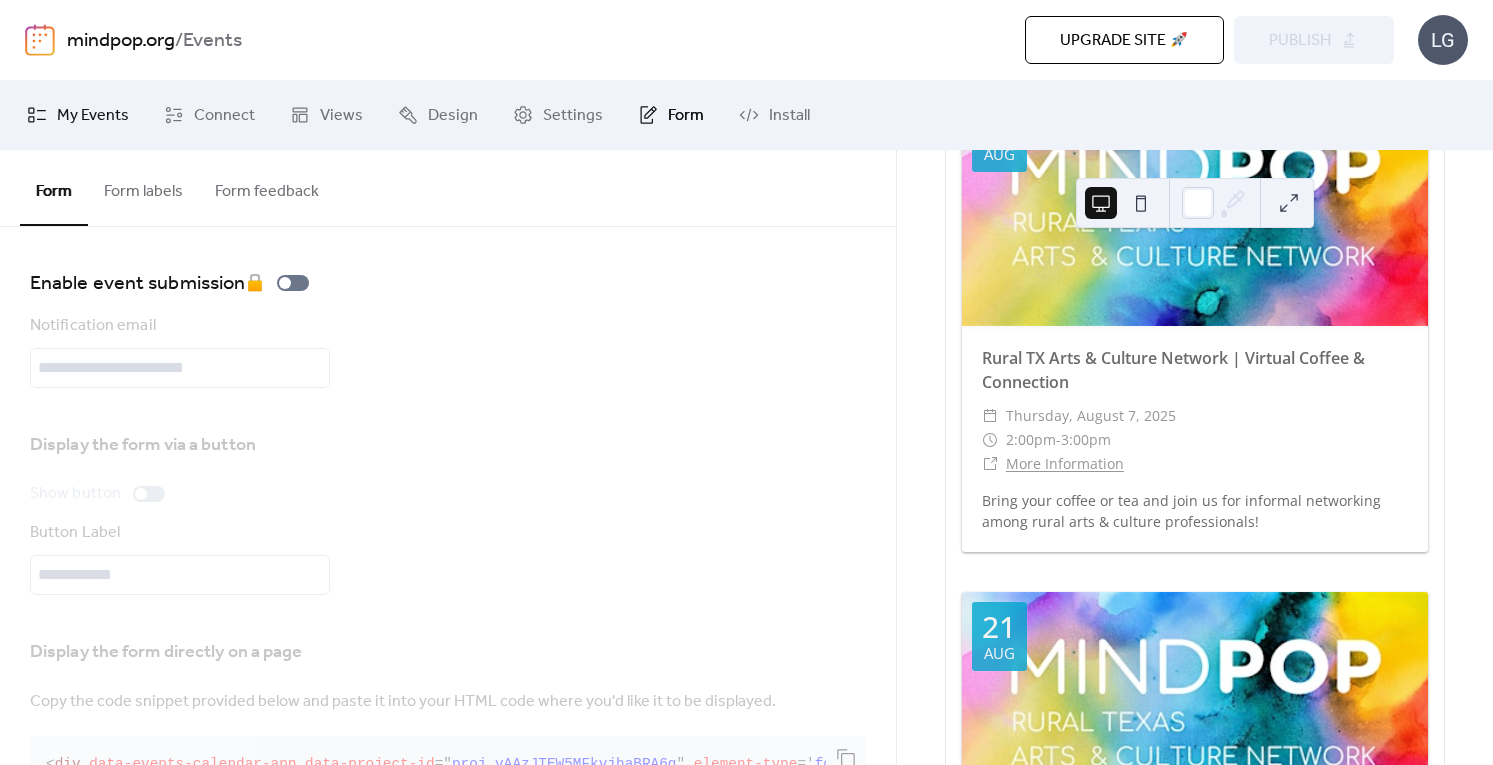 click on "My Events" at bounding box center (93, 116) 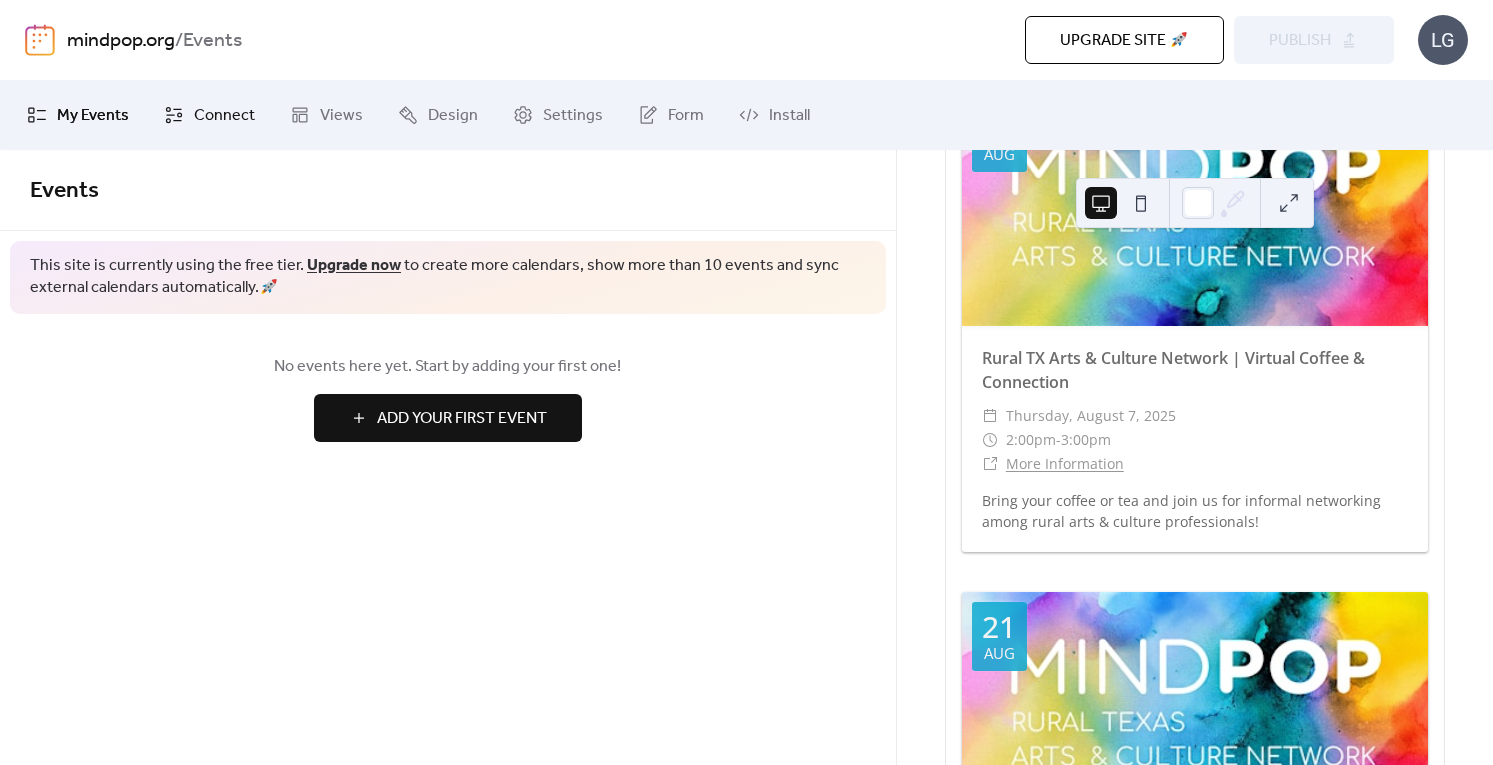 click on "Connect" at bounding box center (209, 115) 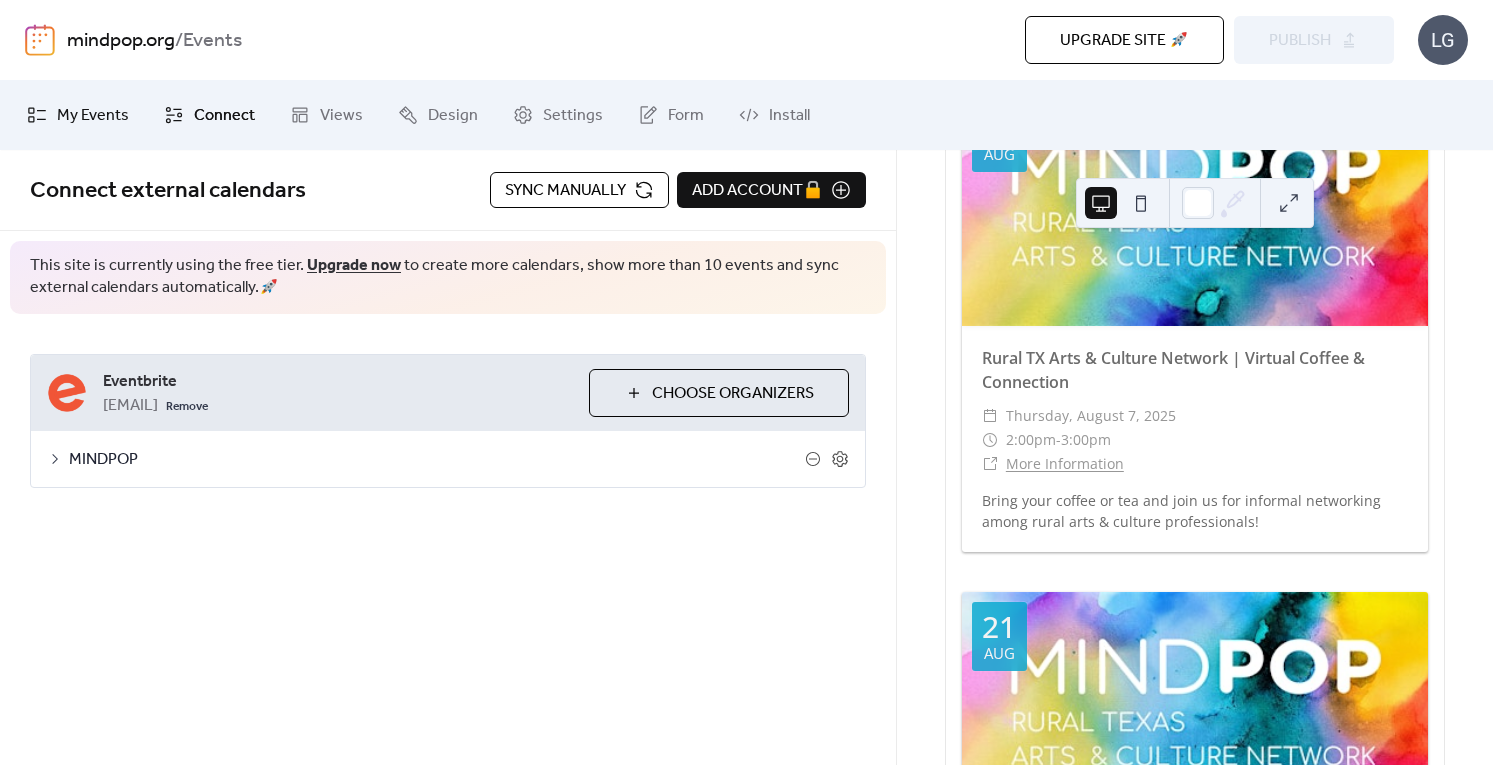 click on "My Events" at bounding box center [93, 116] 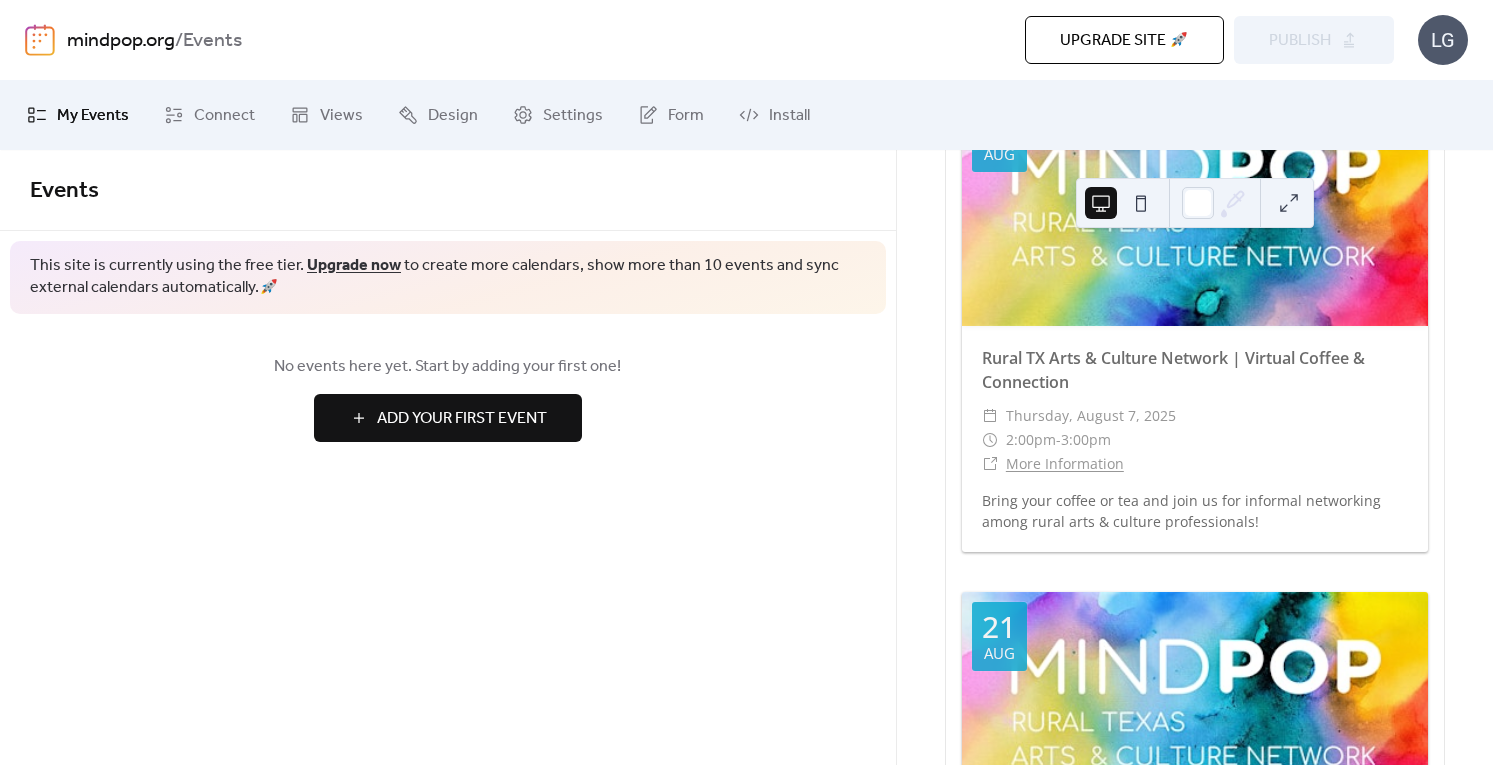 click on "Add Your First Event" at bounding box center (462, 419) 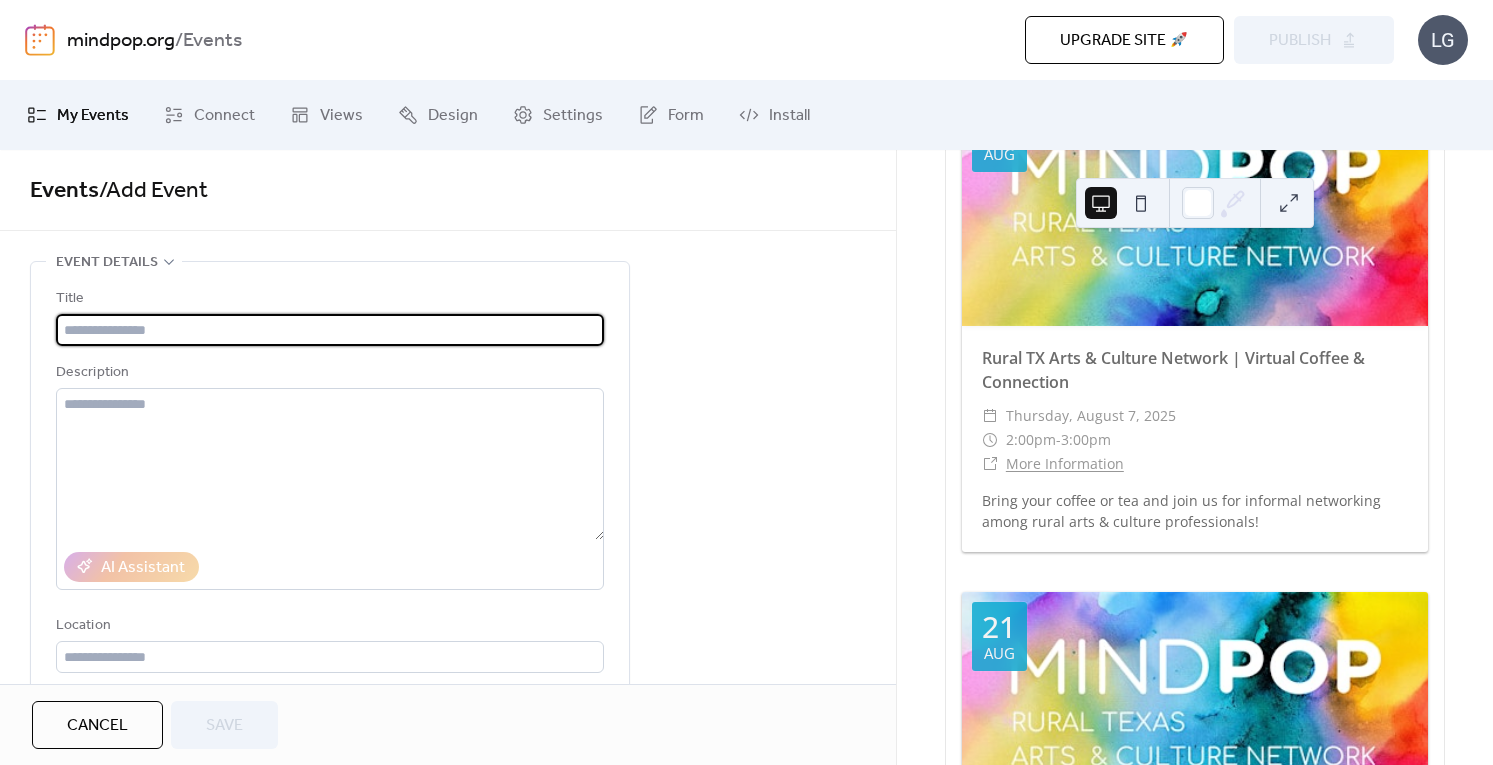 click on "Upgrade site 🚀 Preview Publish" at bounding box center (1016, 40) 